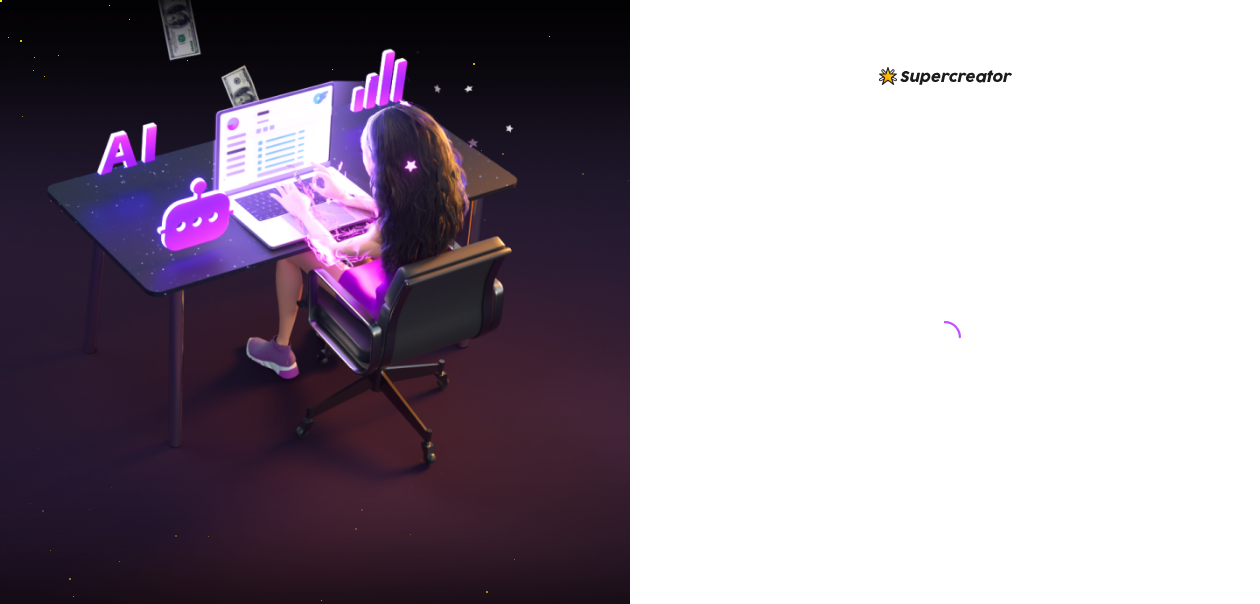 scroll, scrollTop: 0, scrollLeft: 0, axis: both 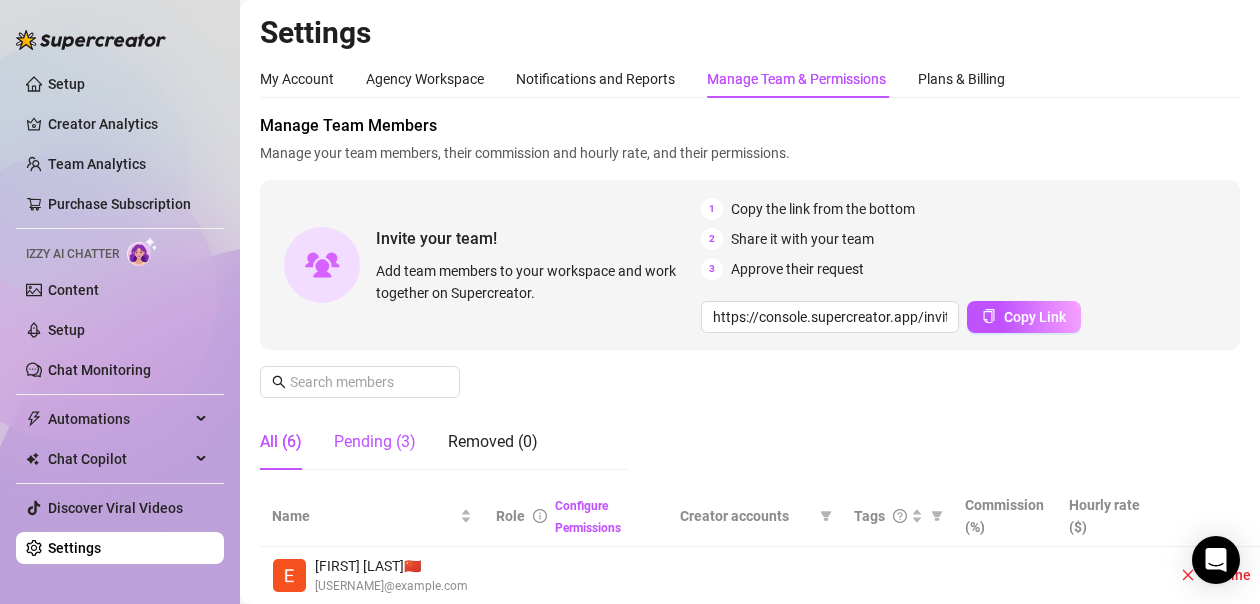 click on "Pending (3)" at bounding box center [375, 442] 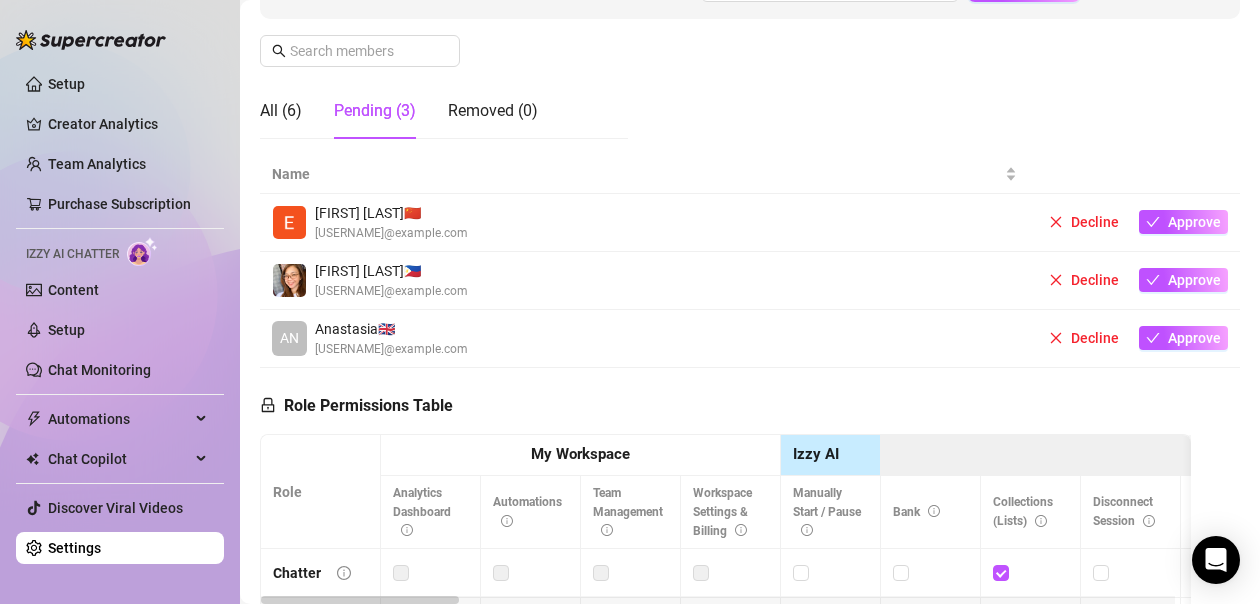 scroll, scrollTop: 300, scrollLeft: 0, axis: vertical 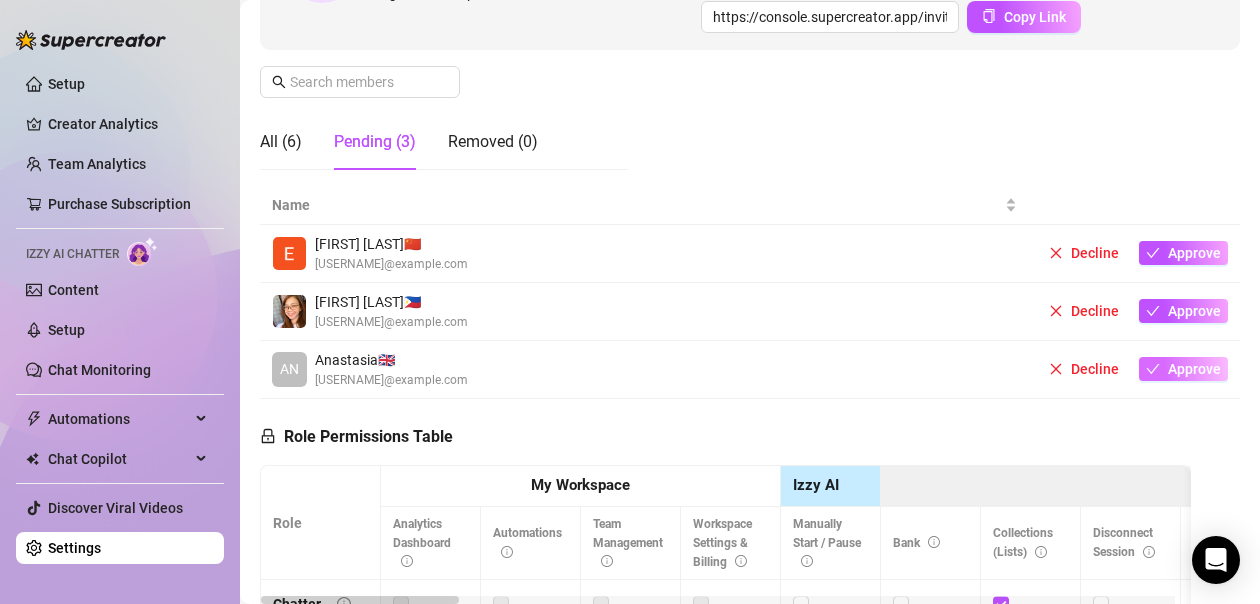 click on "Approve" at bounding box center (1194, 369) 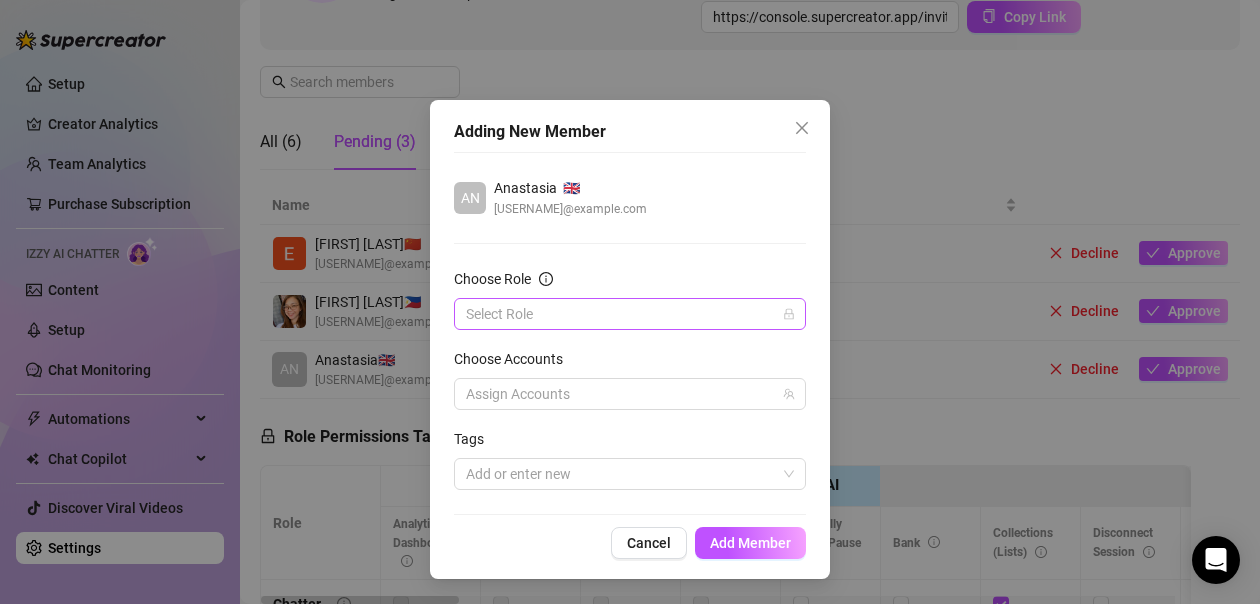 click on "Choose Role" at bounding box center [621, 314] 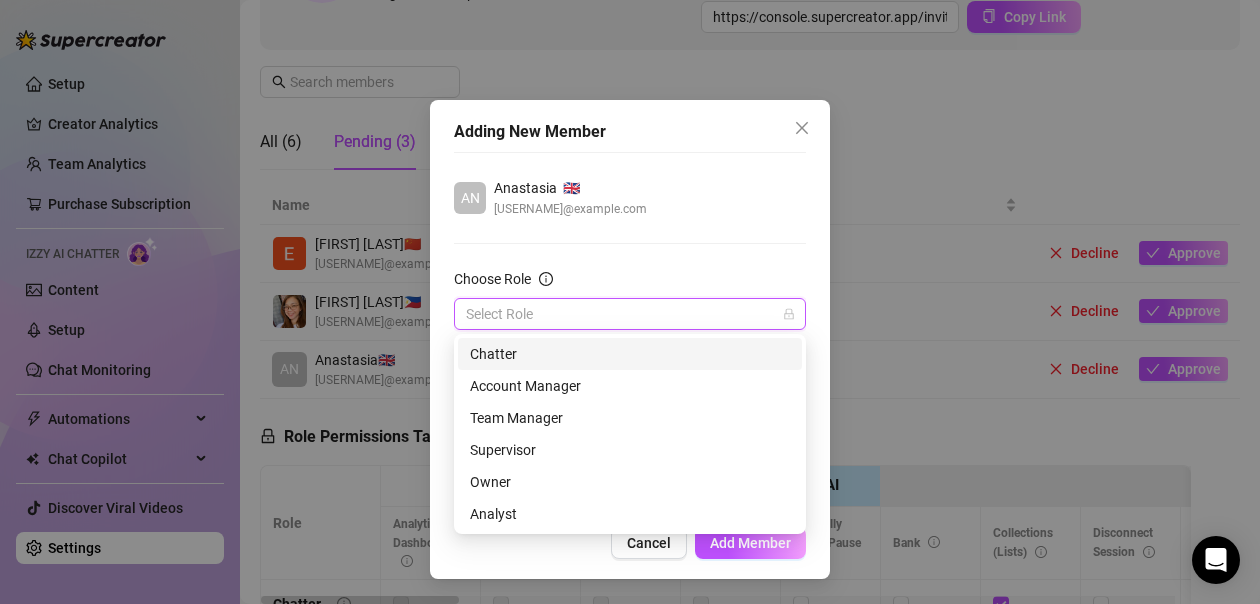 click on "Chatter" at bounding box center [630, 354] 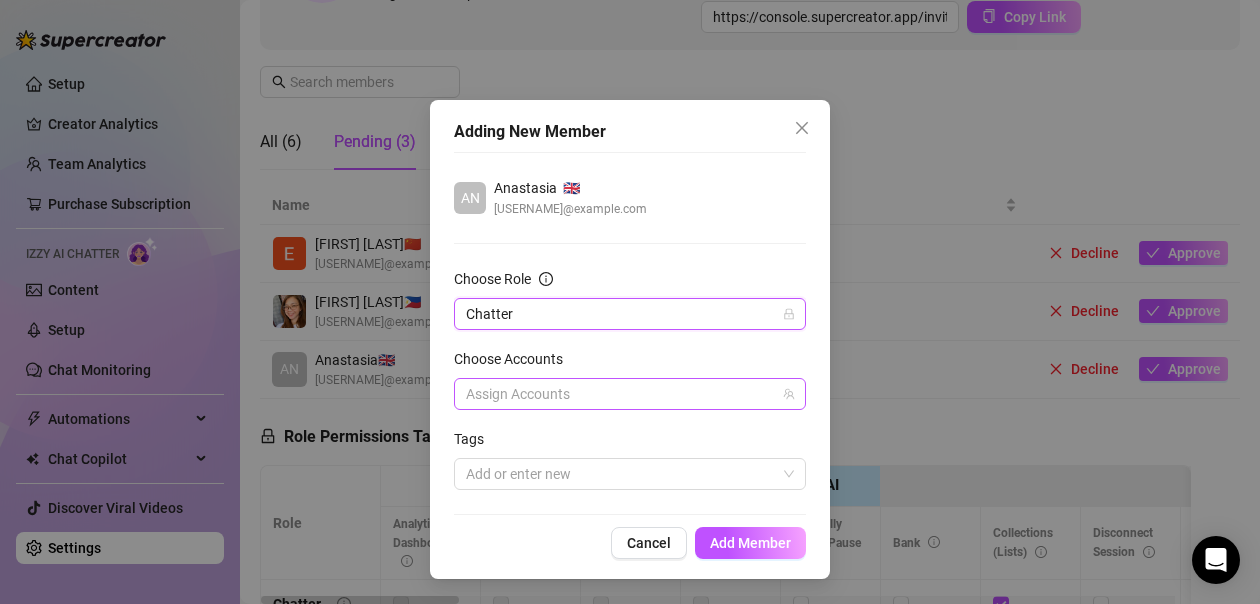 click at bounding box center (619, 394) 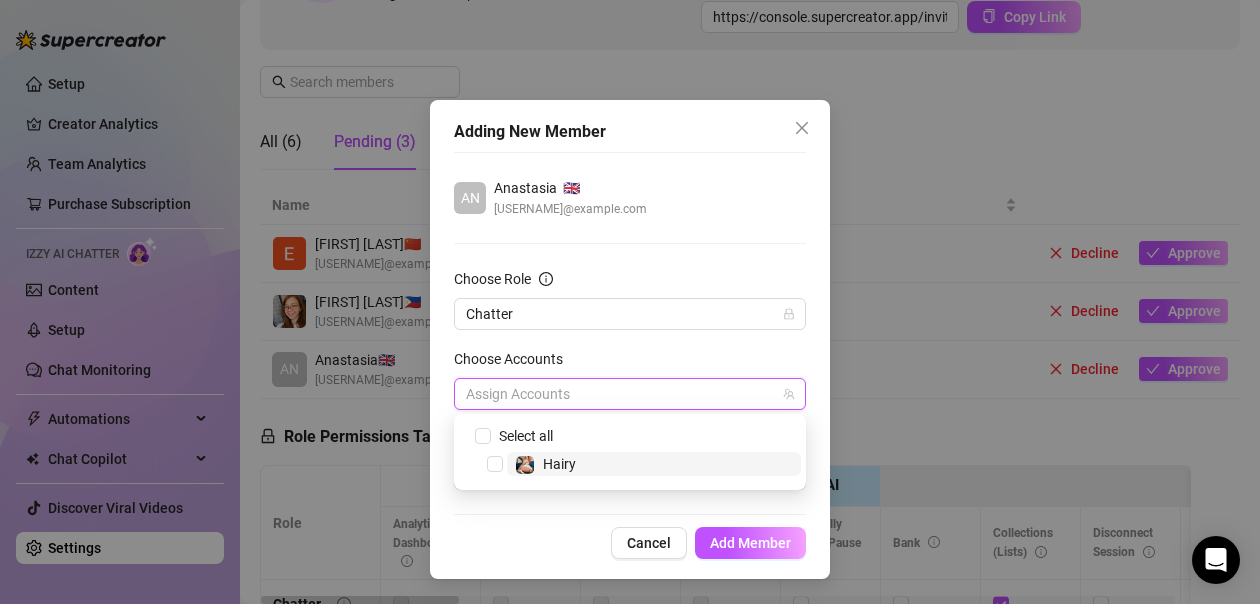 click on "Hairy" at bounding box center [654, 464] 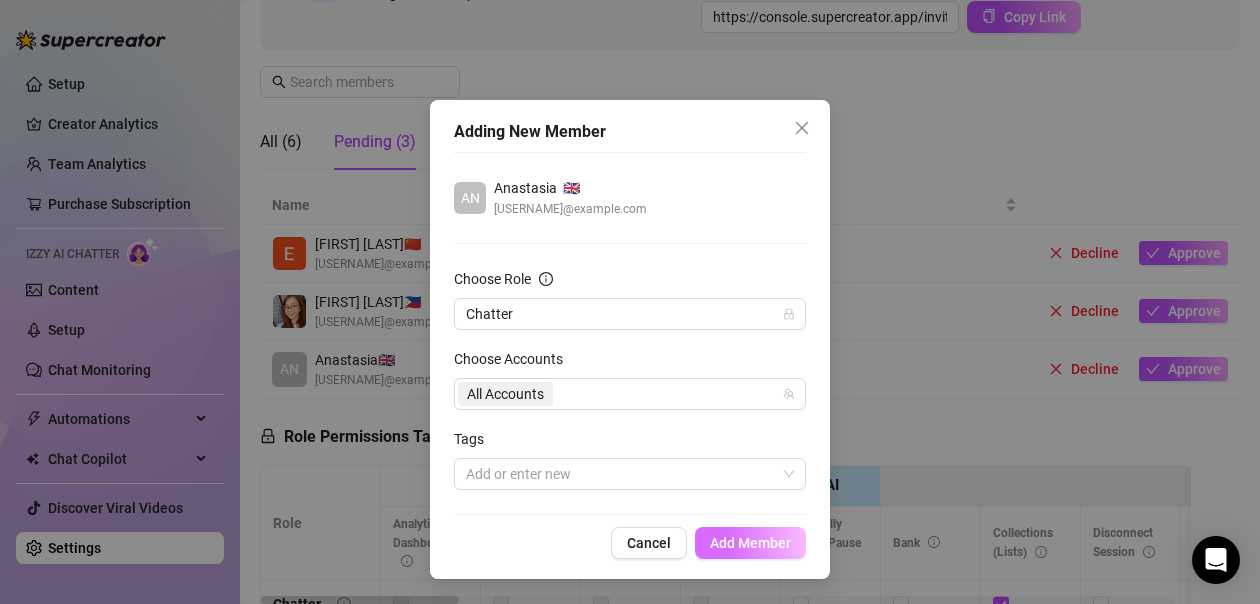 click on "Add Member" at bounding box center [750, 543] 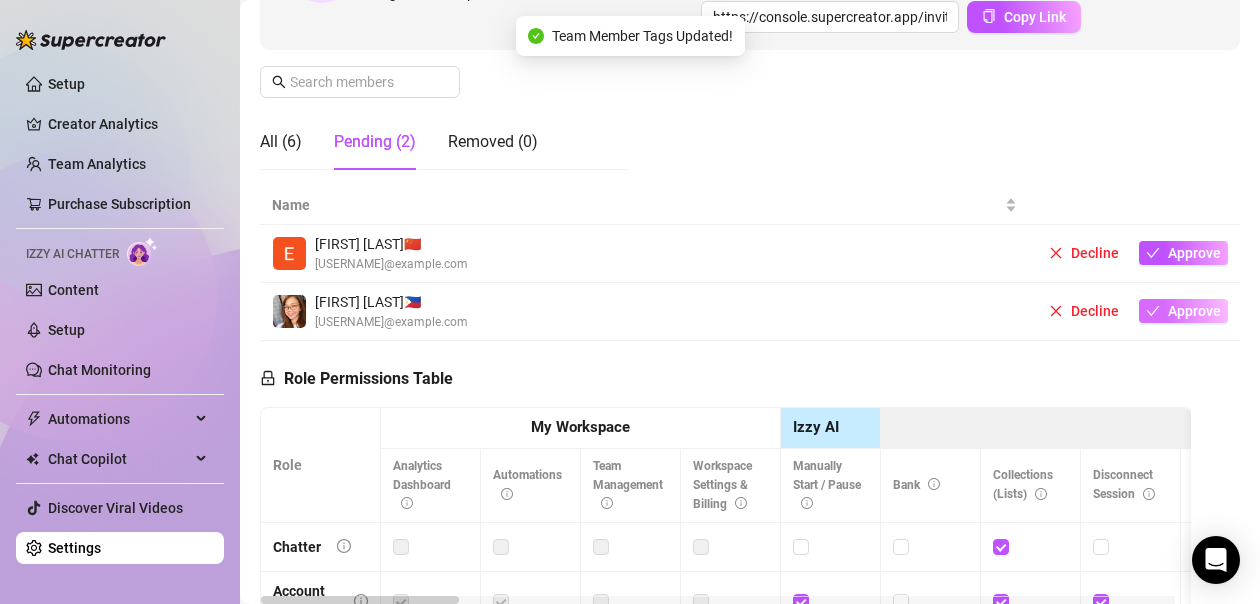 click on "Approve" at bounding box center [1194, 311] 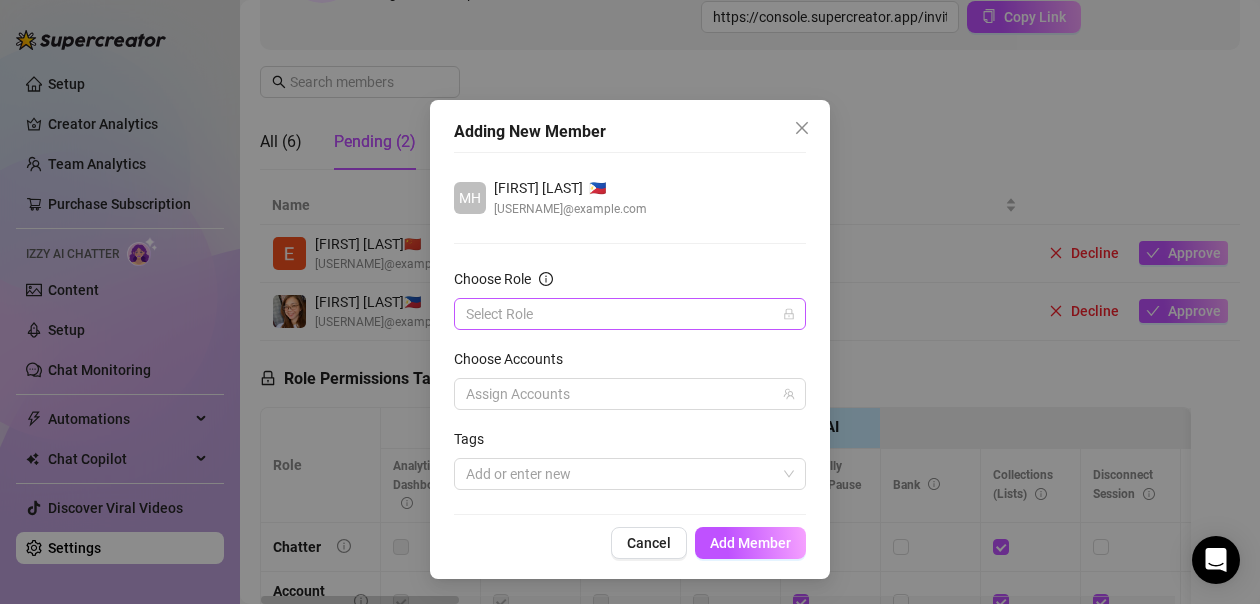 click on "Choose Role" at bounding box center (621, 314) 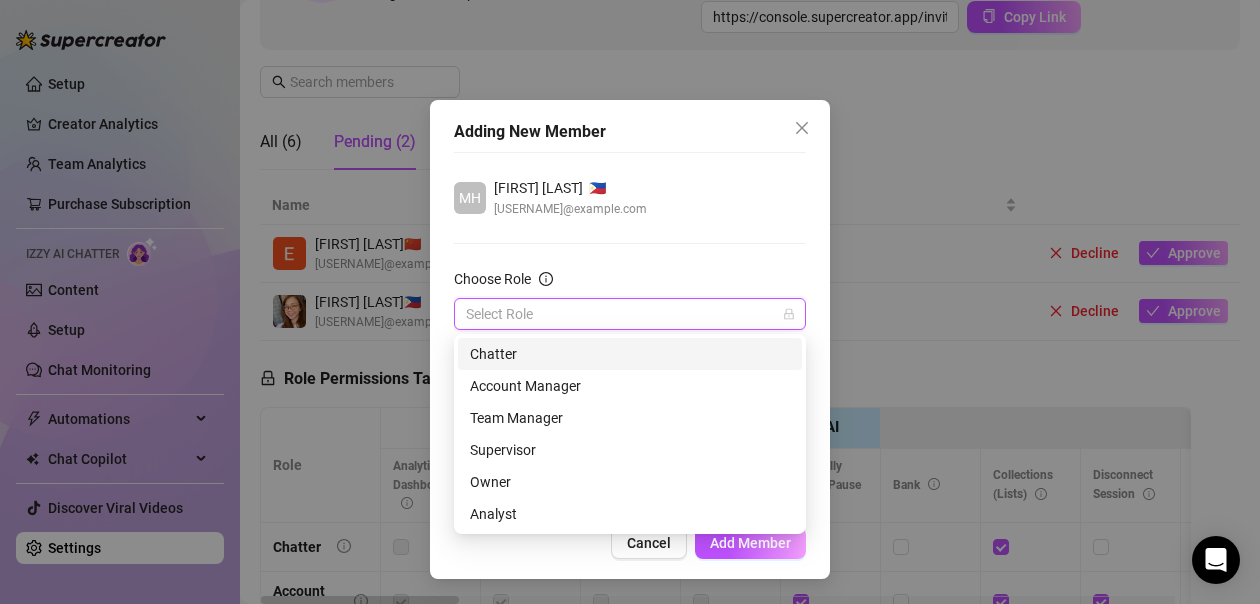 click on "Chatter" at bounding box center [630, 354] 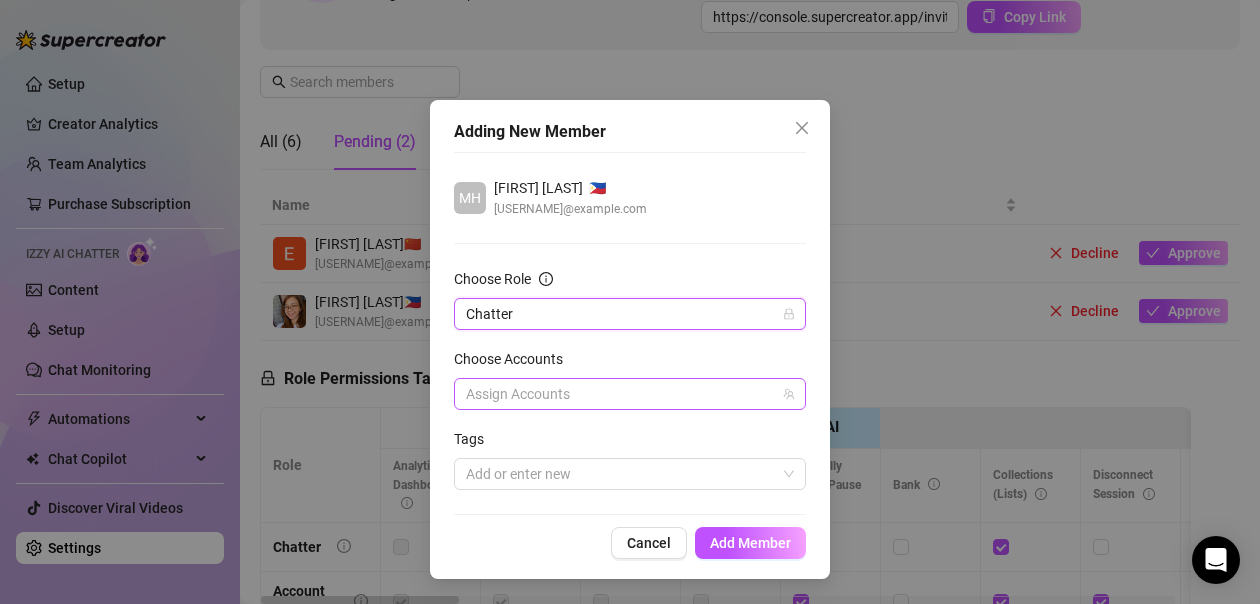 click at bounding box center (619, 394) 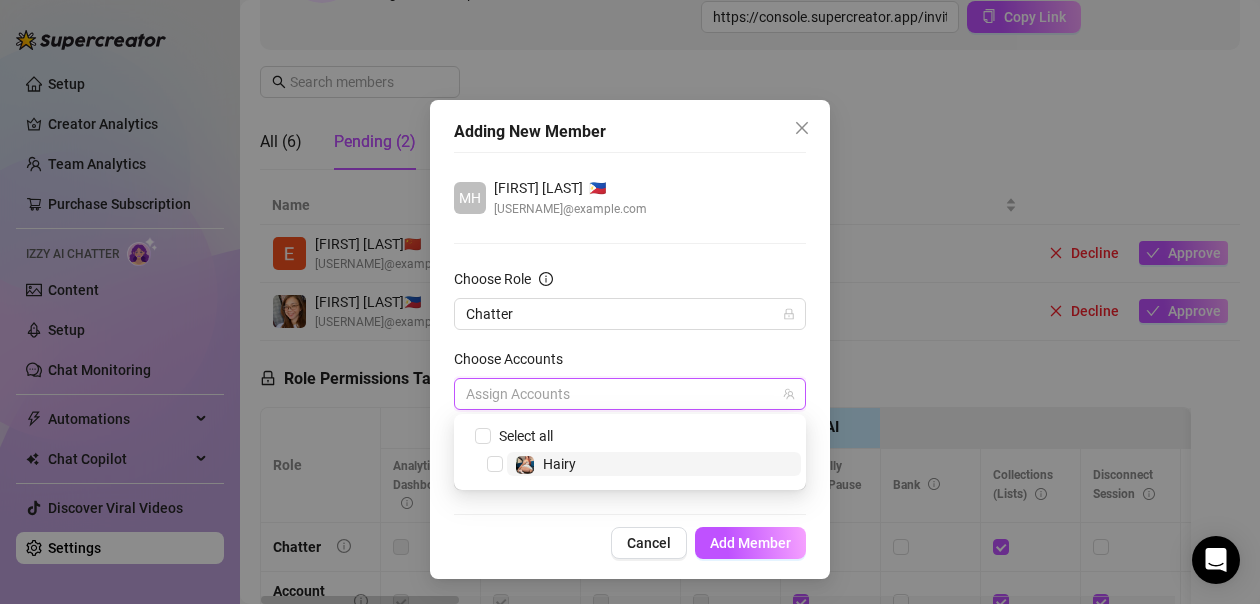 click on "Hairy" at bounding box center [654, 464] 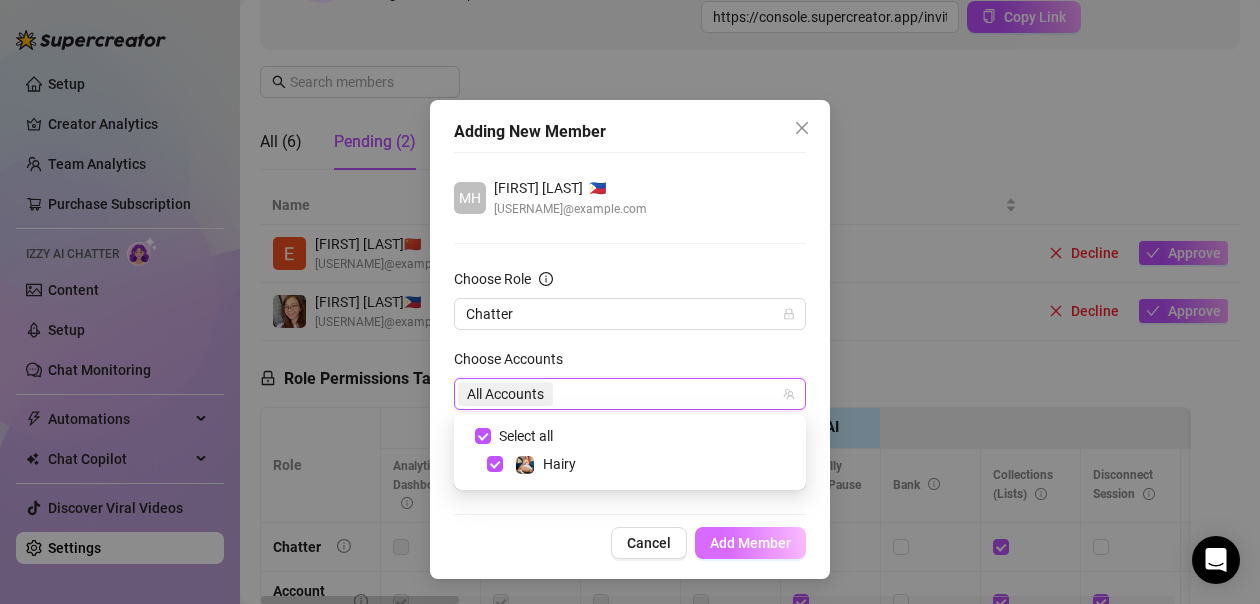 click on "Add Member" at bounding box center (750, 543) 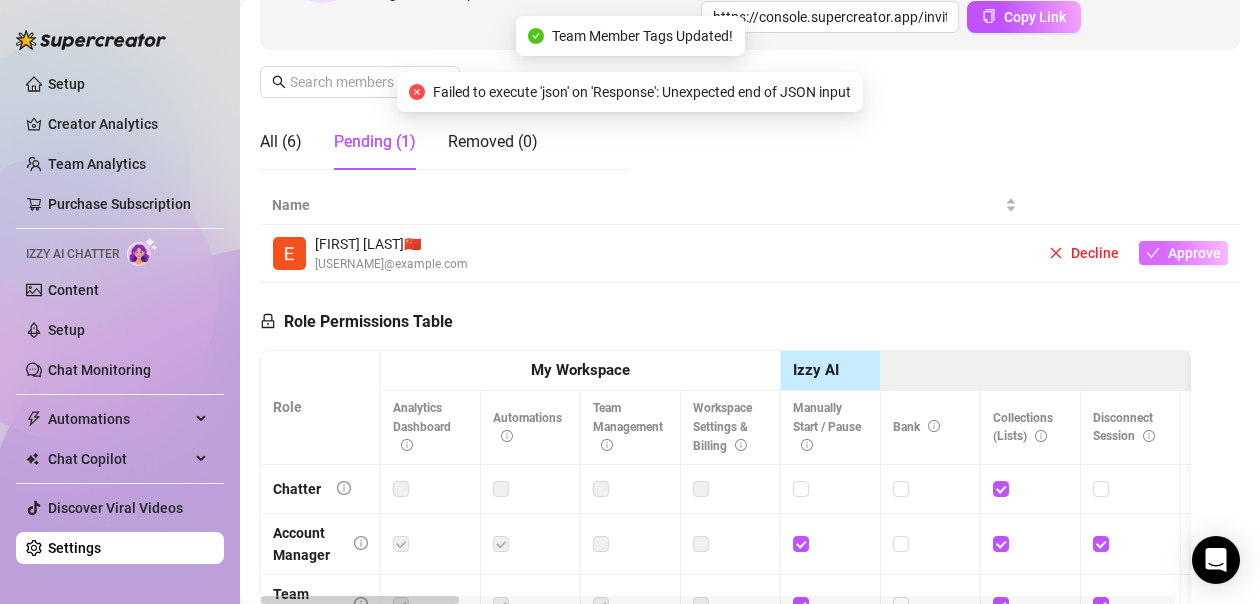 click on "Approve" at bounding box center [1194, 253] 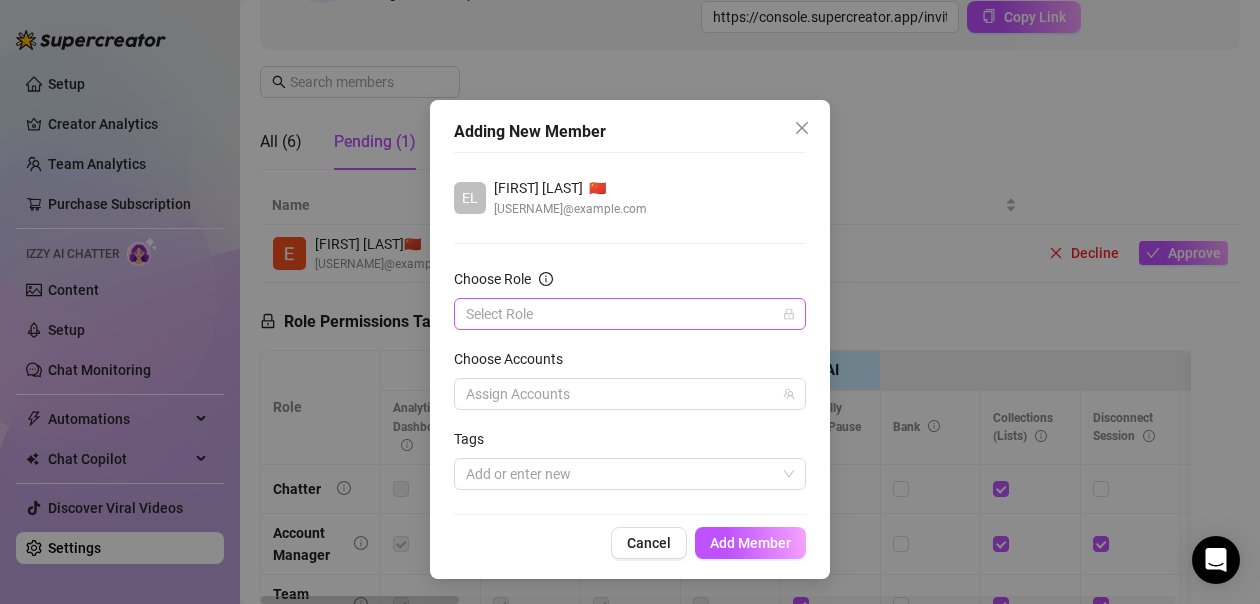 click on "Choose Role" at bounding box center (621, 314) 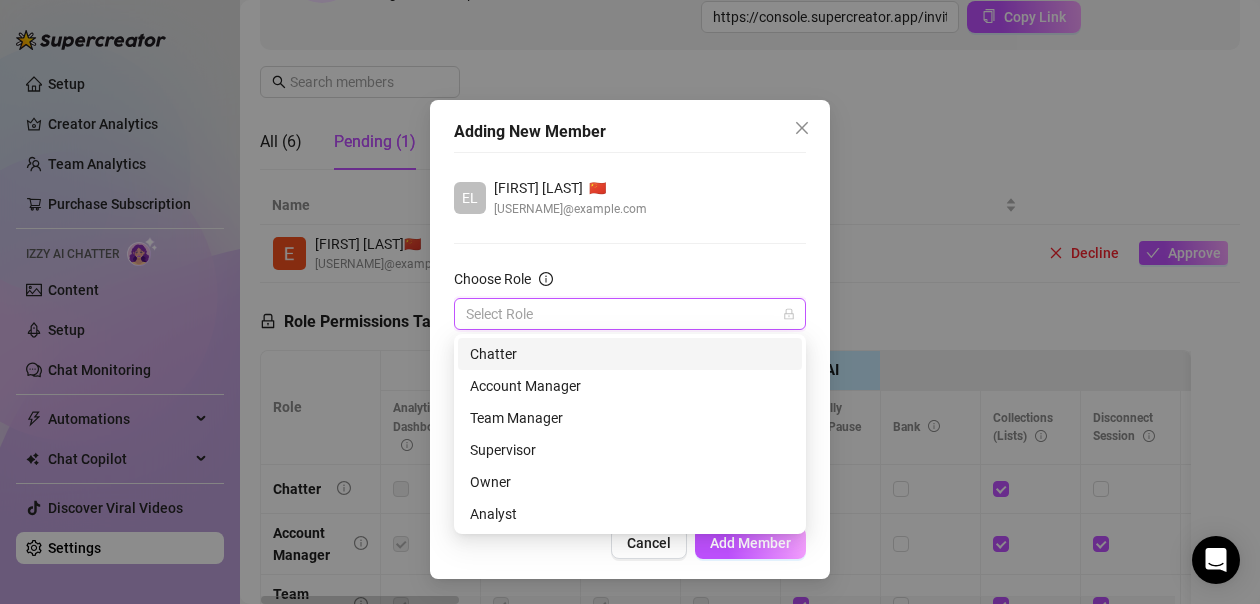 click on "Chatter" at bounding box center [630, 354] 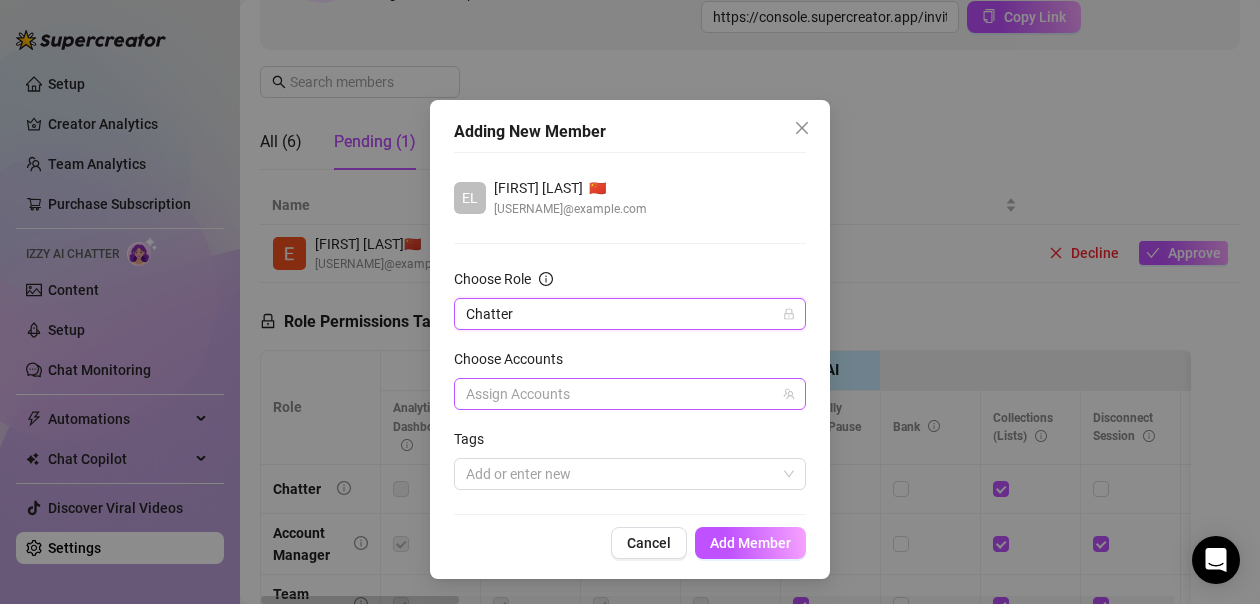 click at bounding box center [619, 394] 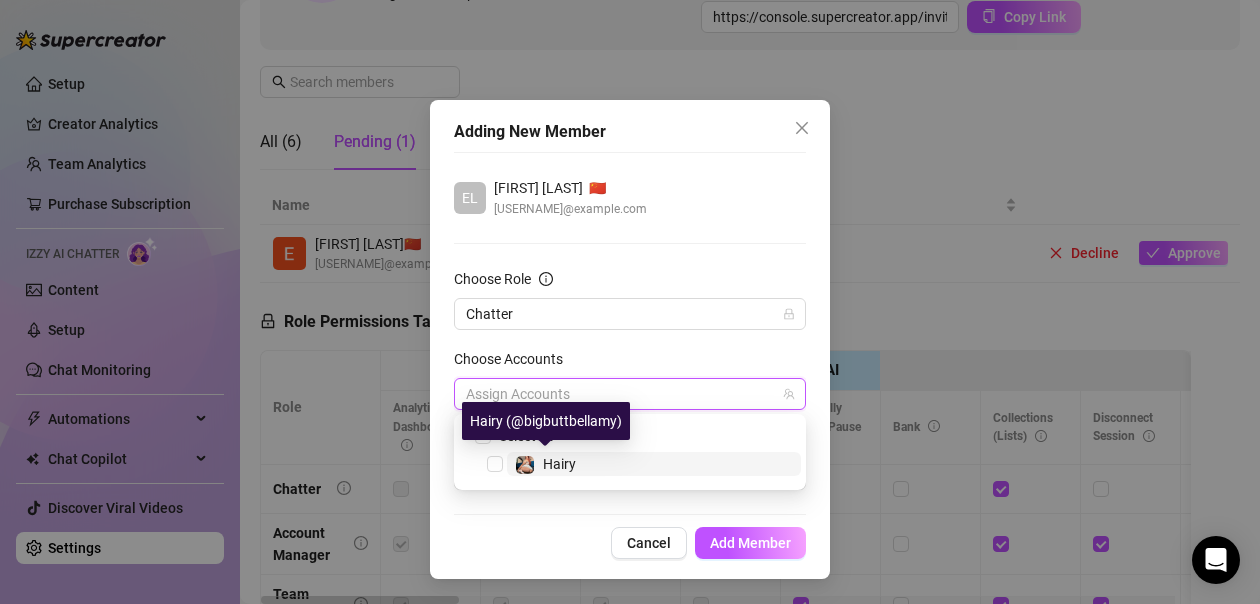 click on "Hairy" at bounding box center (559, 464) 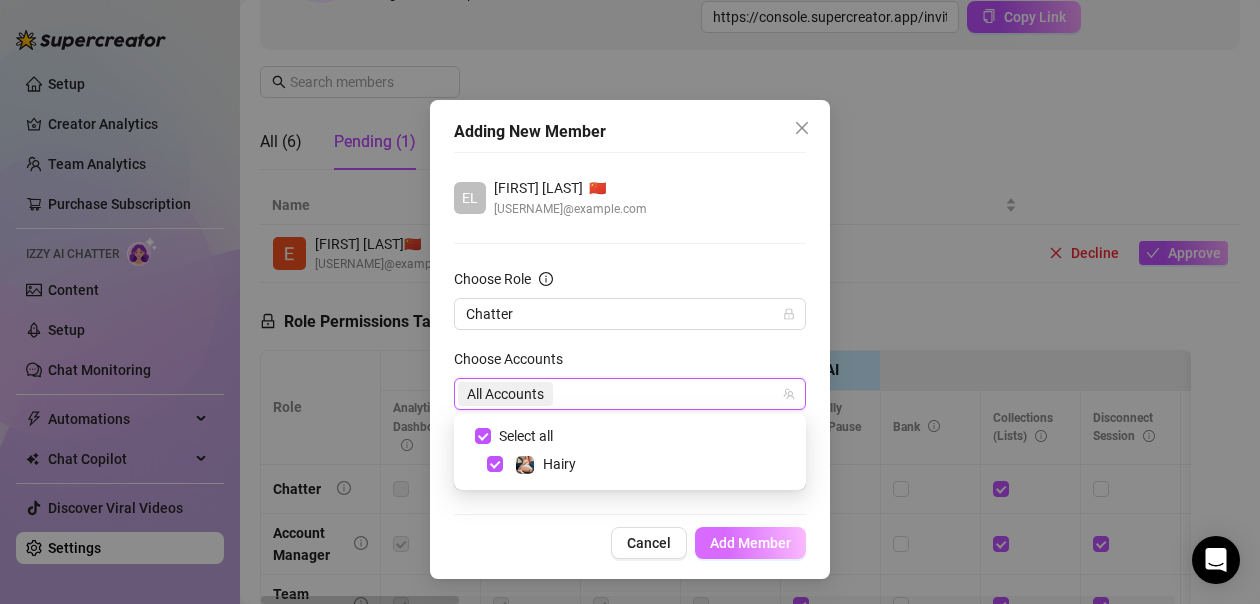click on "Add Member" at bounding box center [750, 543] 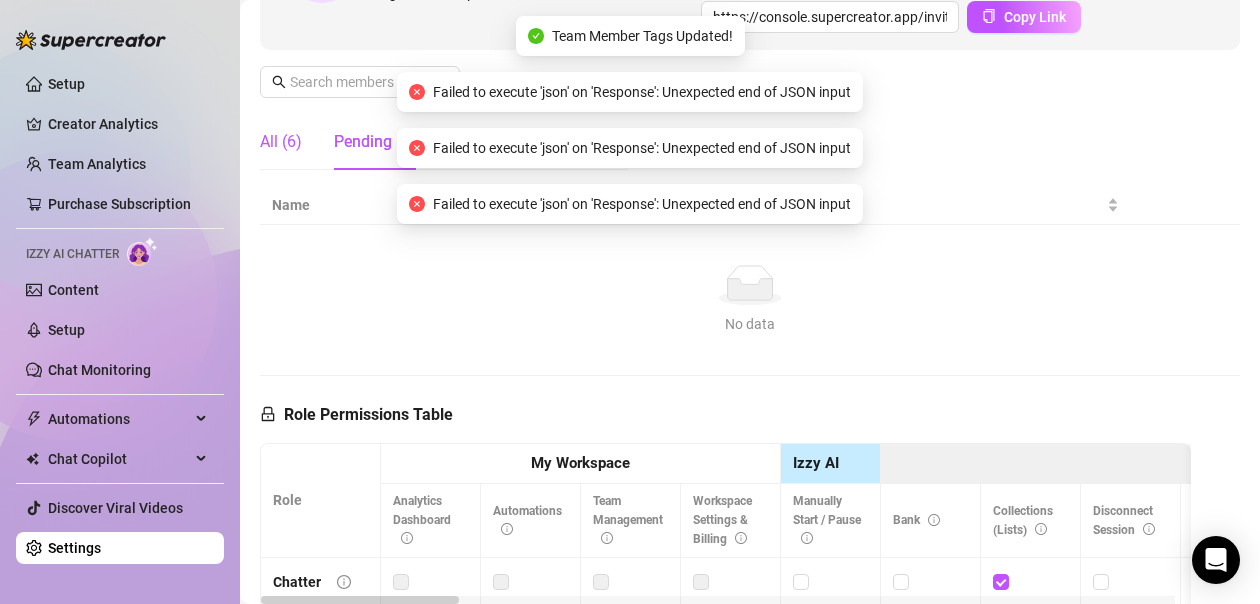 click on "All (6)" at bounding box center (281, 142) 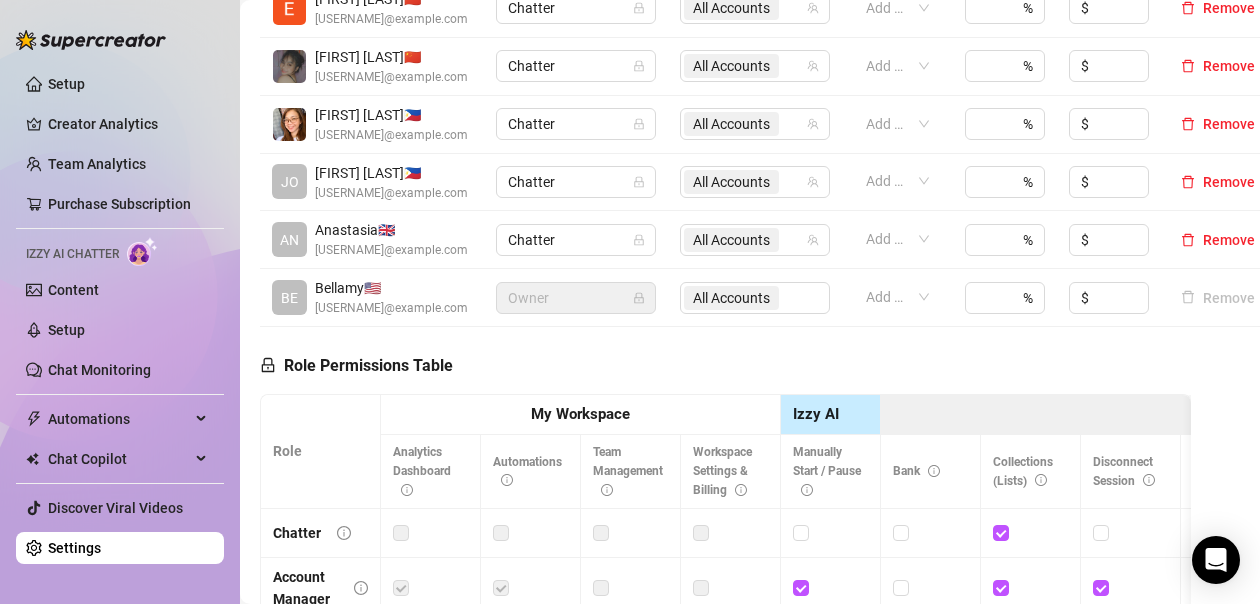 scroll, scrollTop: 457, scrollLeft: 0, axis: vertical 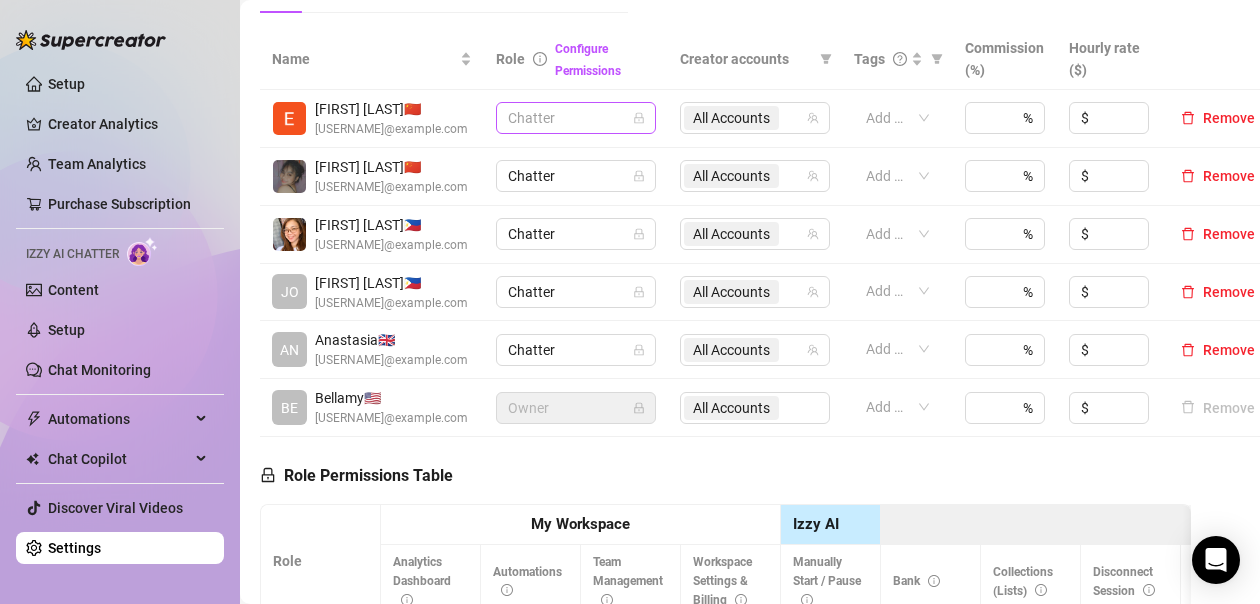 click on "Chatter" at bounding box center (576, 118) 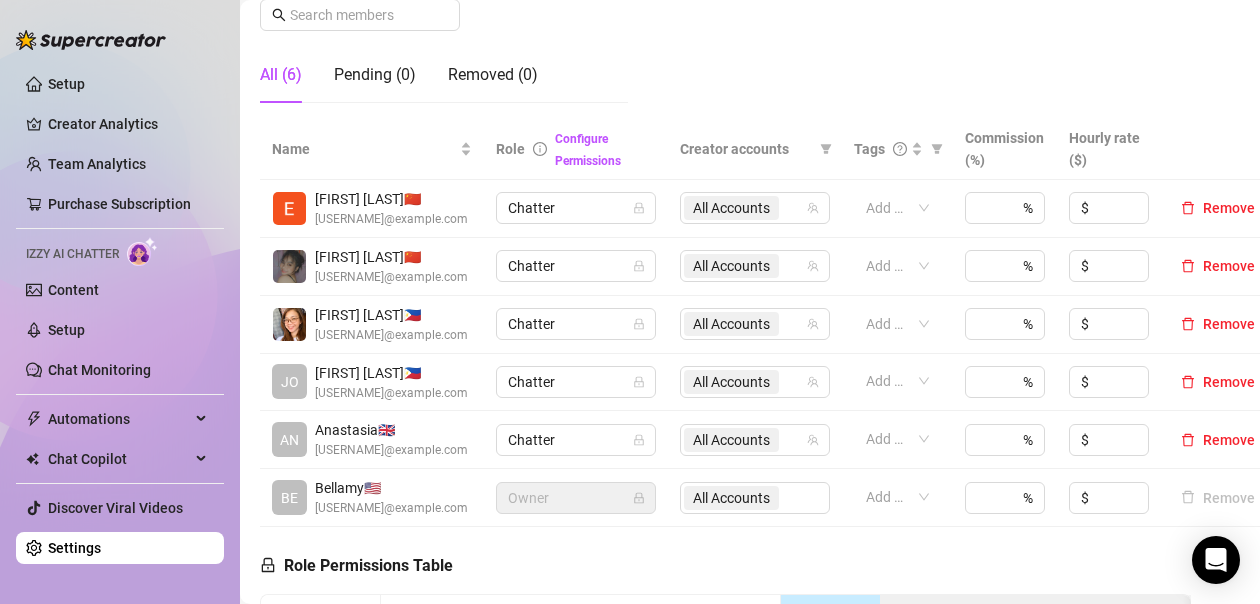 scroll, scrollTop: 400, scrollLeft: 0, axis: vertical 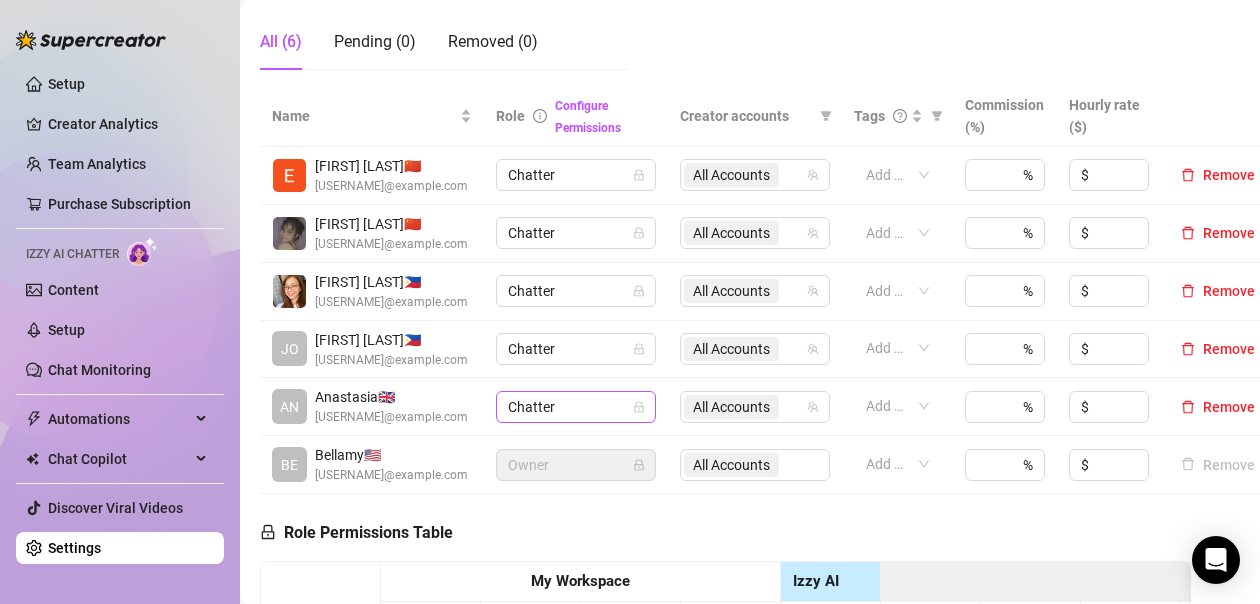click 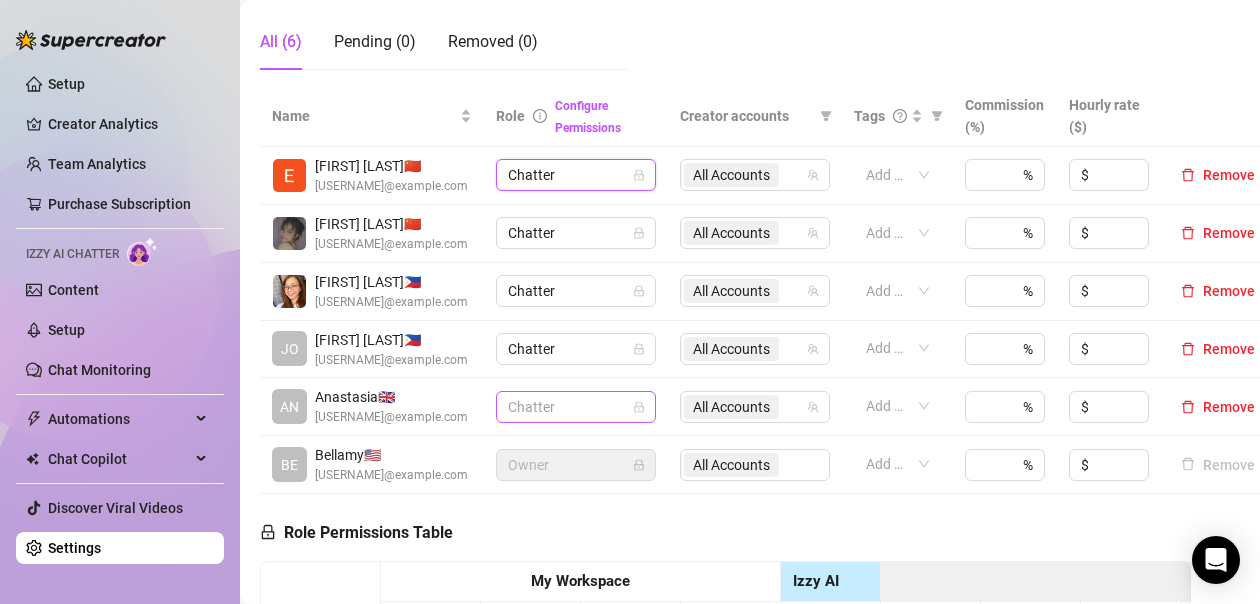 click on "Chatter" at bounding box center (576, 407) 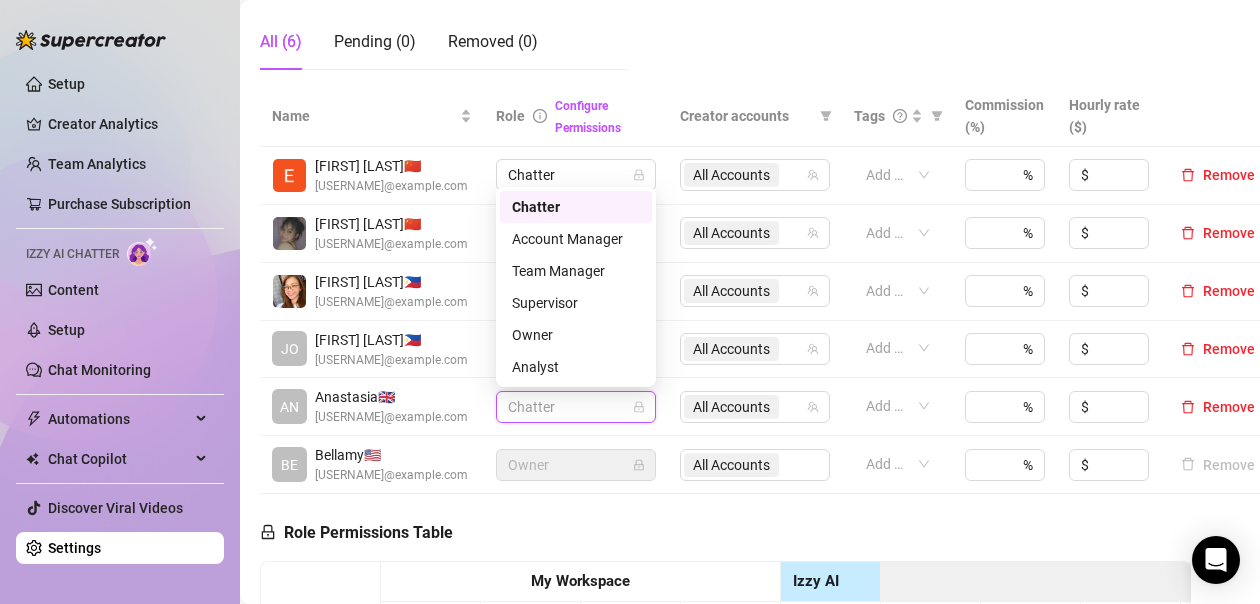 click on "Role Permissions Table Role My Workspace Izzy AI OnlyFans Side Menu OnlyFans Chat Page OnlyFans Account Settings OnlyFans Statements Page Analytics Dashboard Automations Team Management Workspace Settings & Billing Manually Start / Pause Bank Collections (Lists) Disconnect Session Mass Message Mass Message Stats My Profile Notifications Your Cards Posts Promotions Queue Referrals Release Forms Statistics Story & Highlights Streaming Vault Chats Chat - Add New Media Account Fans and following General (Display) Messaging Notifications Privacy and safety Profile Social Media Story Streaming Subscription price and bundles Tracking Links Statements (Earnings) Chargebacks Earnings Statistics Payout Requests Referrals                                                                                     Chatter Account Manager Team Manager Supervisor Owner Analyst" at bounding box center [725, 768] 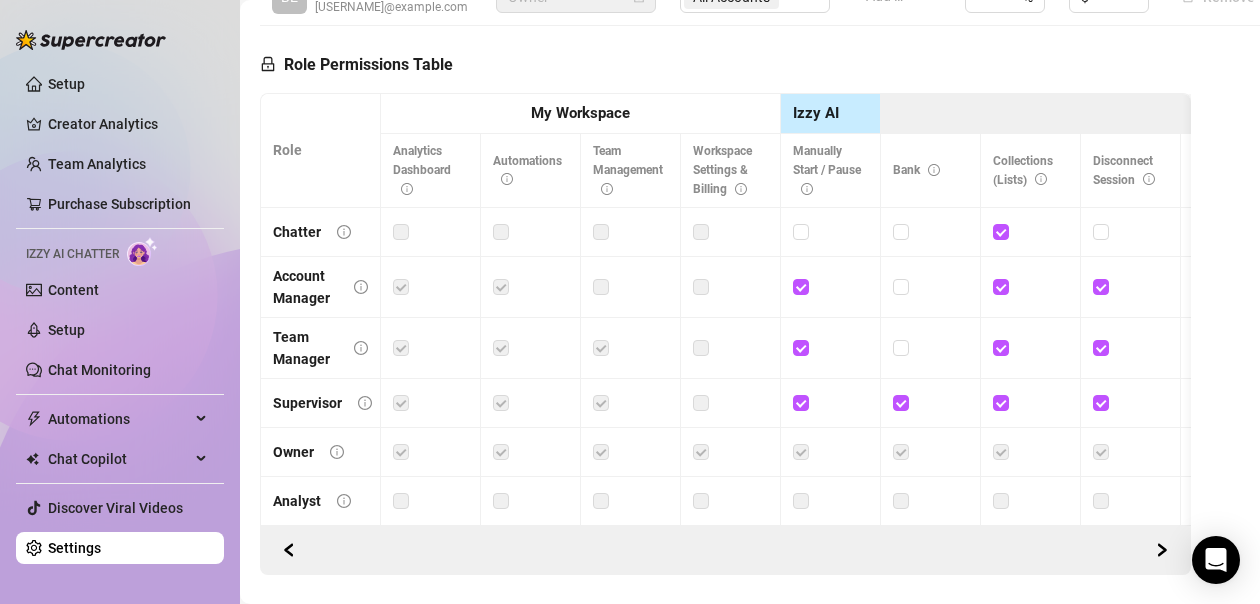 scroll, scrollTop: 900, scrollLeft: 0, axis: vertical 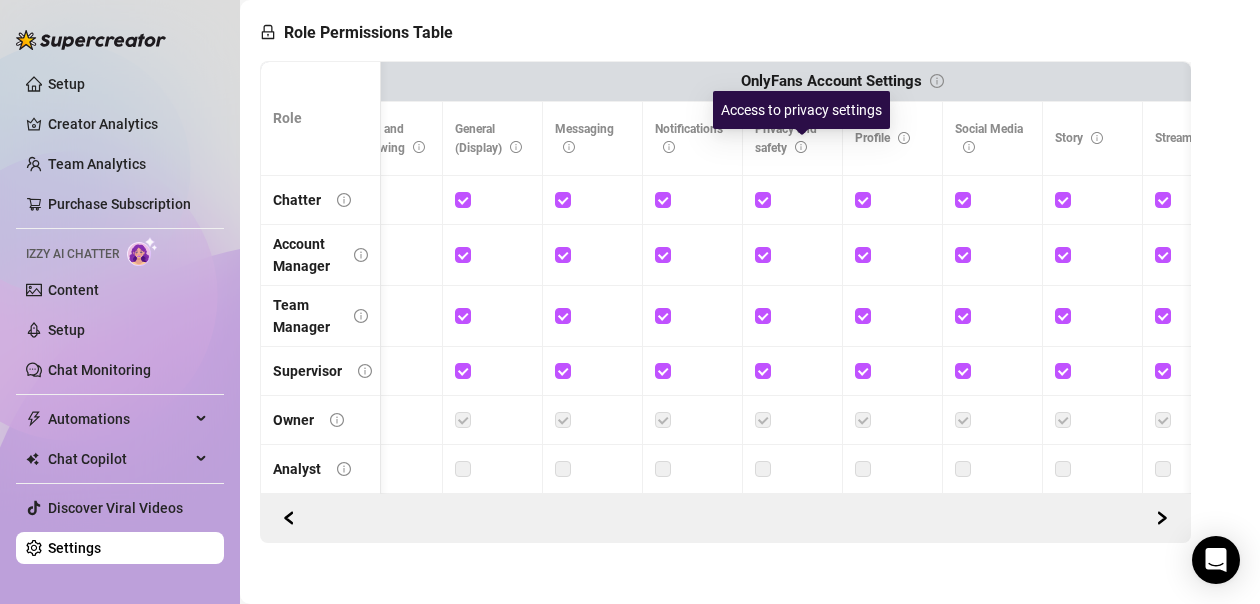 click 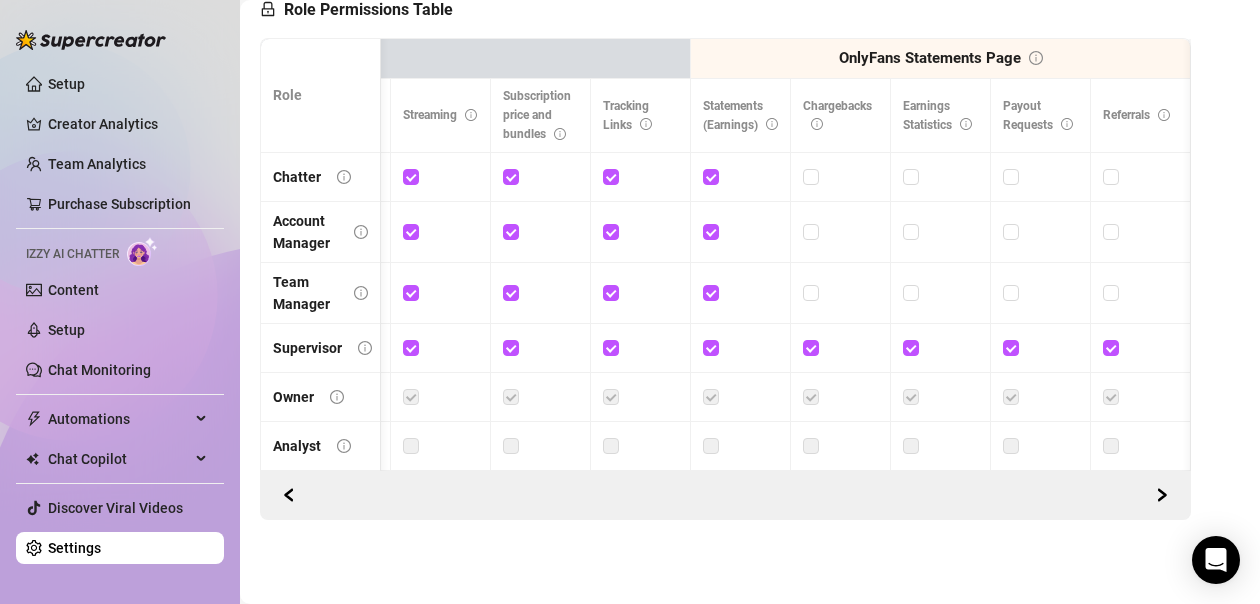 scroll, scrollTop: 0, scrollLeft: 3258, axis: horizontal 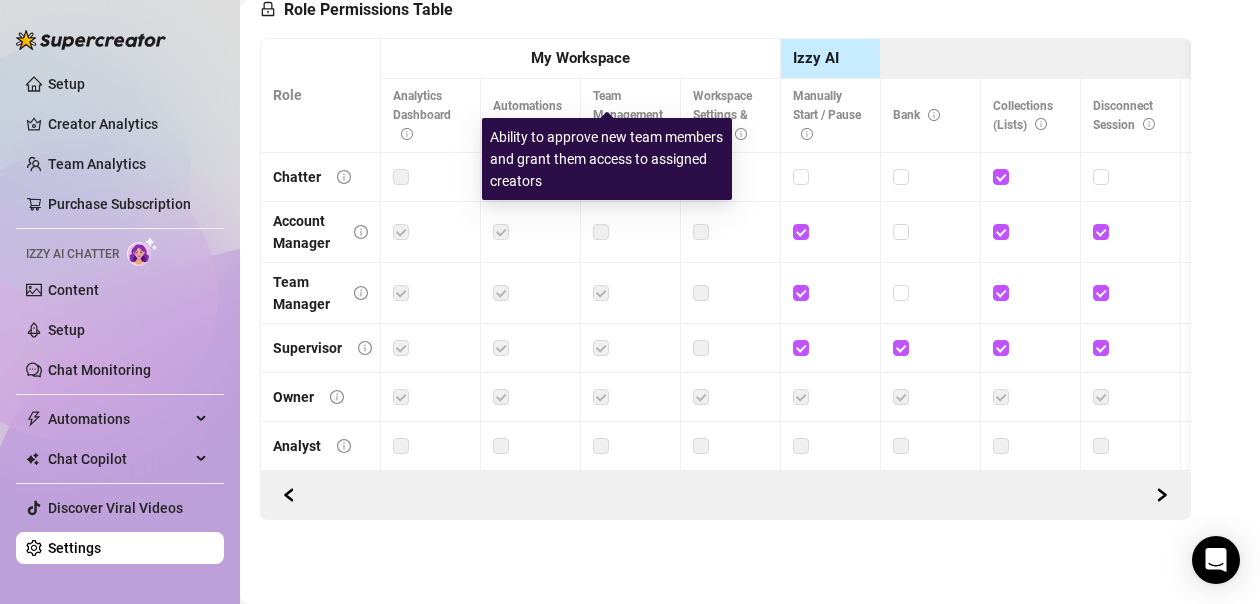 click 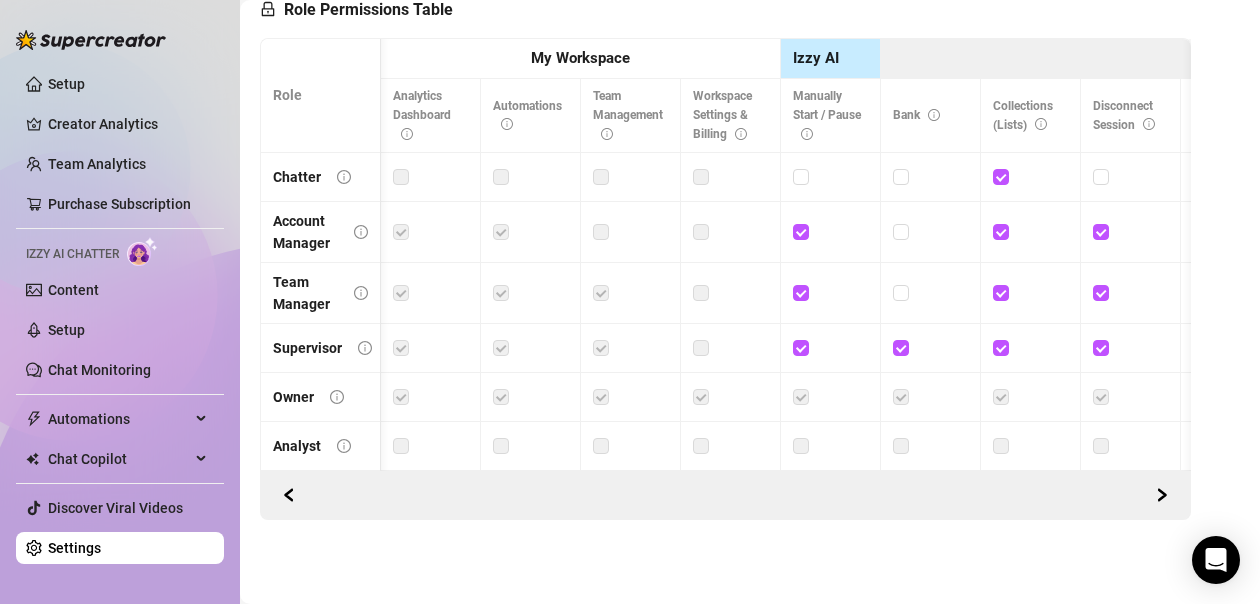 scroll, scrollTop: 0, scrollLeft: 307, axis: horizontal 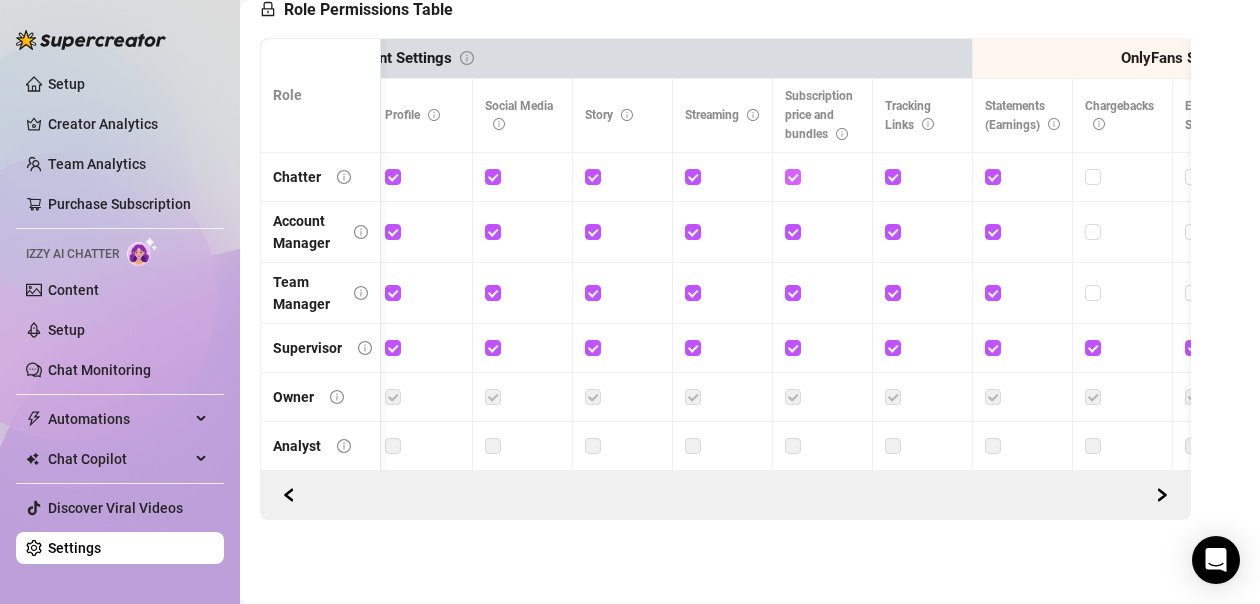click at bounding box center (792, 176) 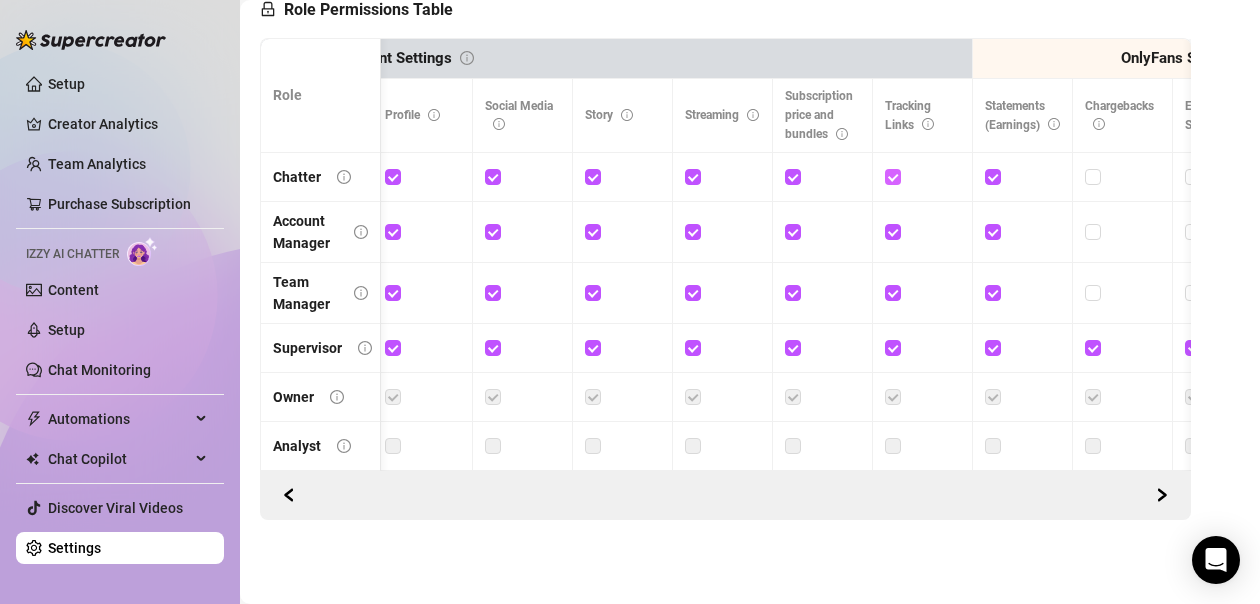 checkbox on "false" 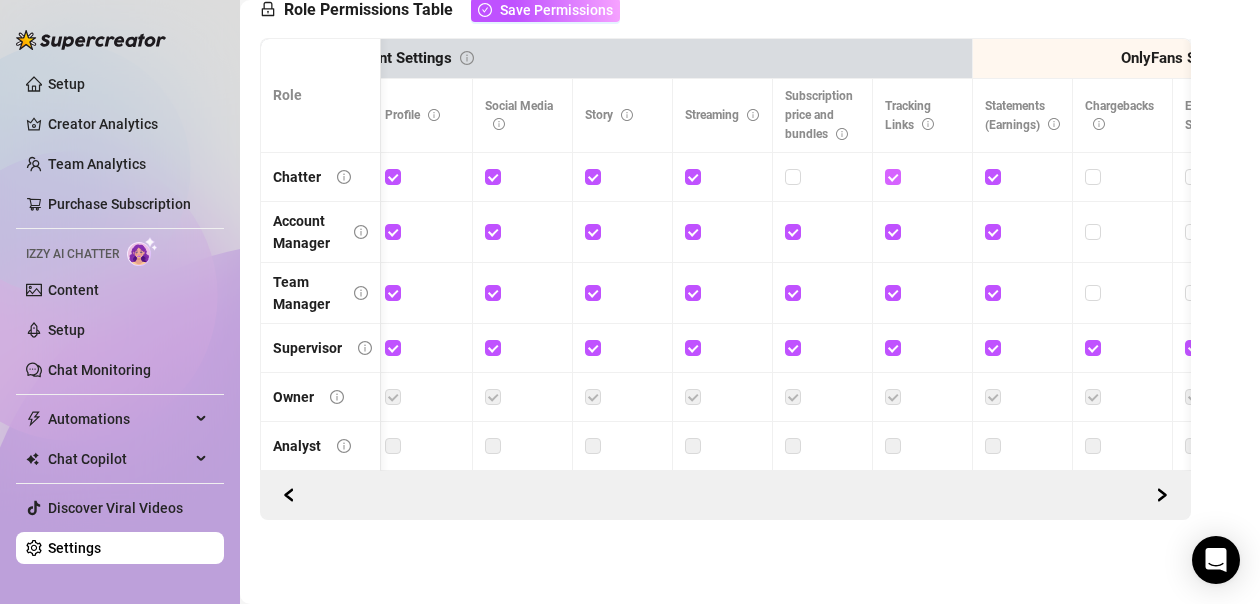 click at bounding box center (892, 176) 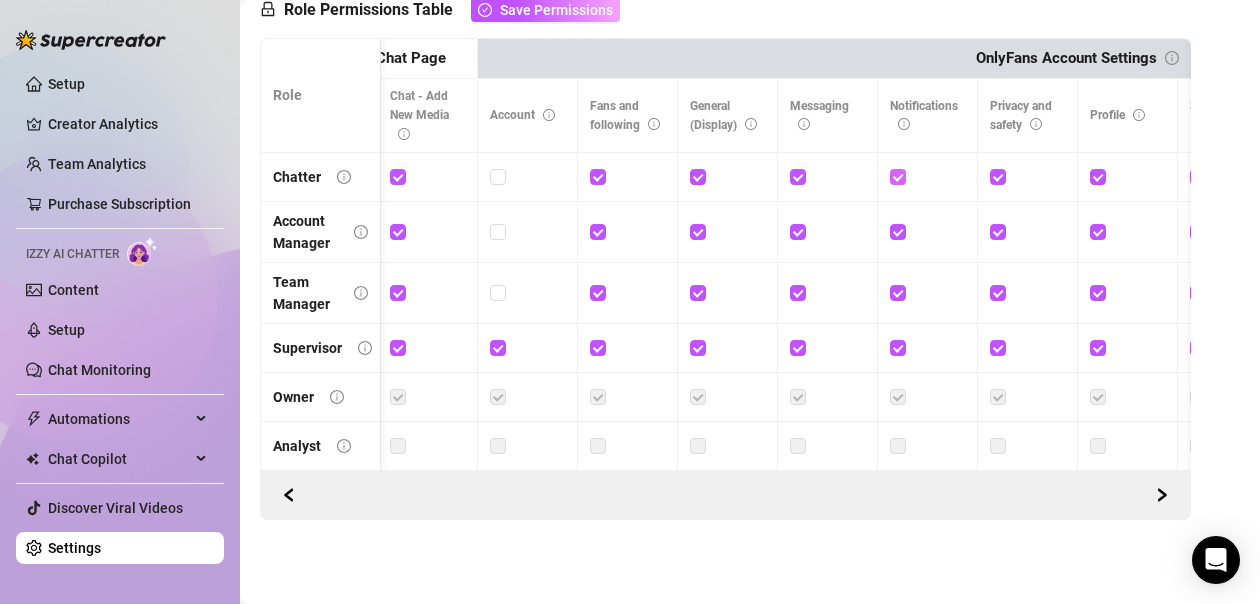 click at bounding box center (897, 176) 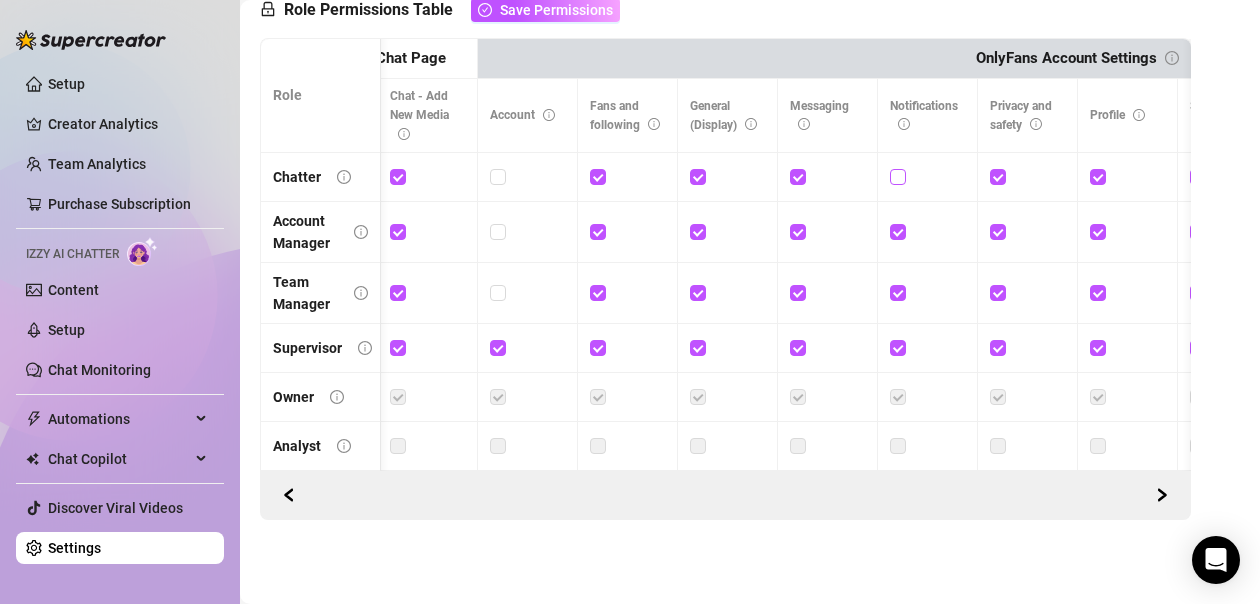 click at bounding box center [897, 176] 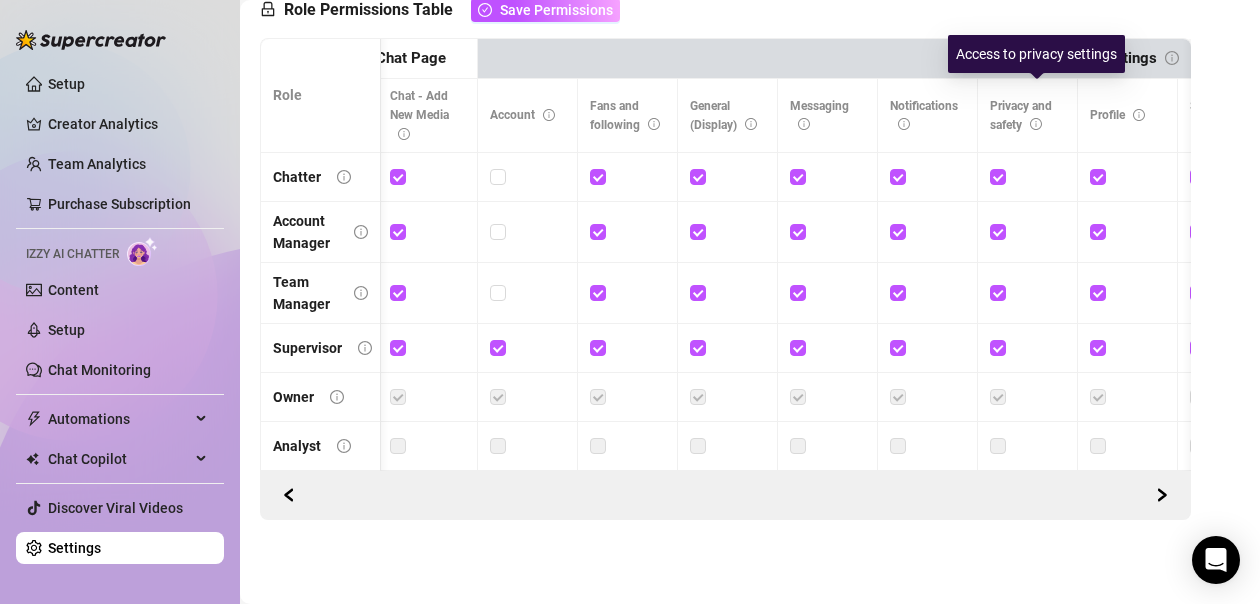 click 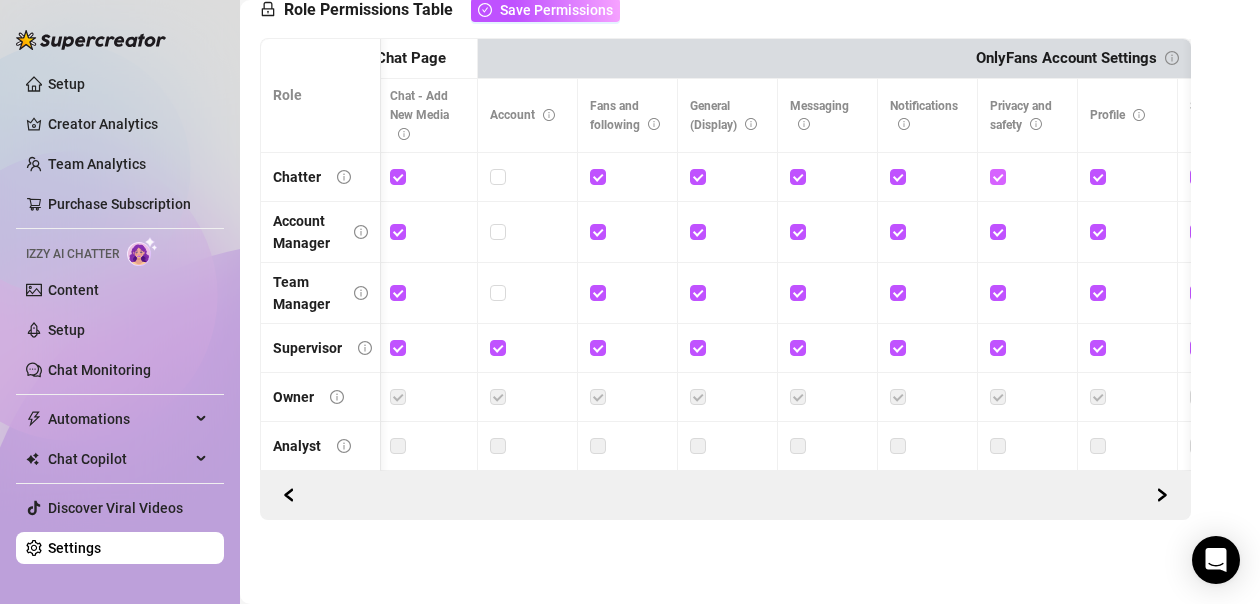 click at bounding box center [997, 176] 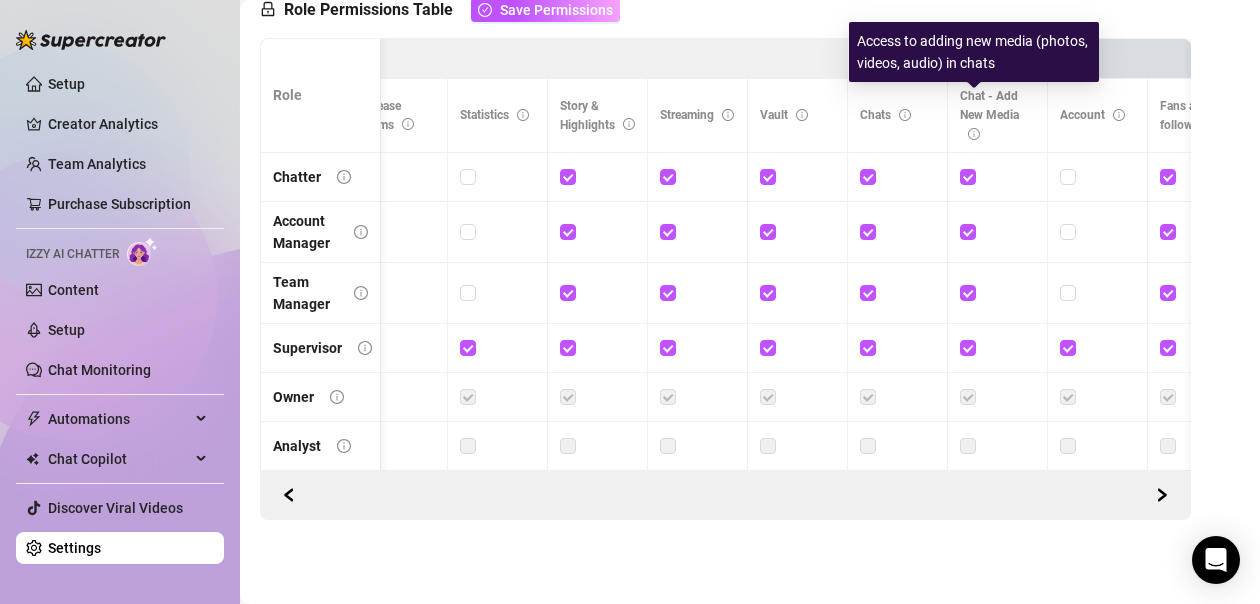 click 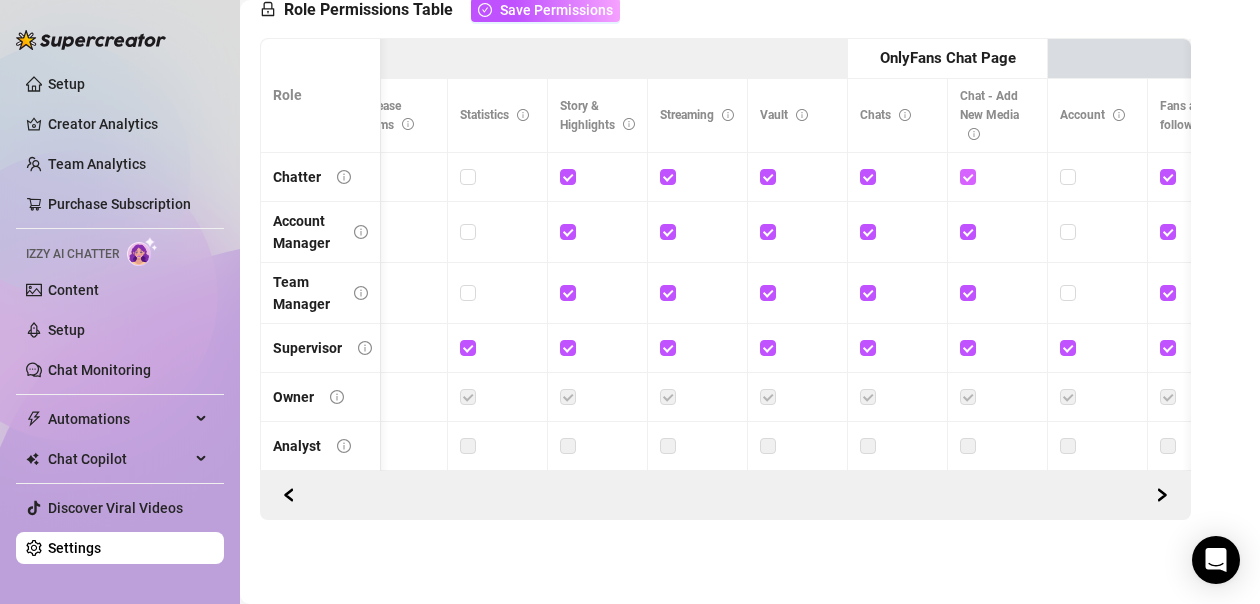 click at bounding box center (967, 176) 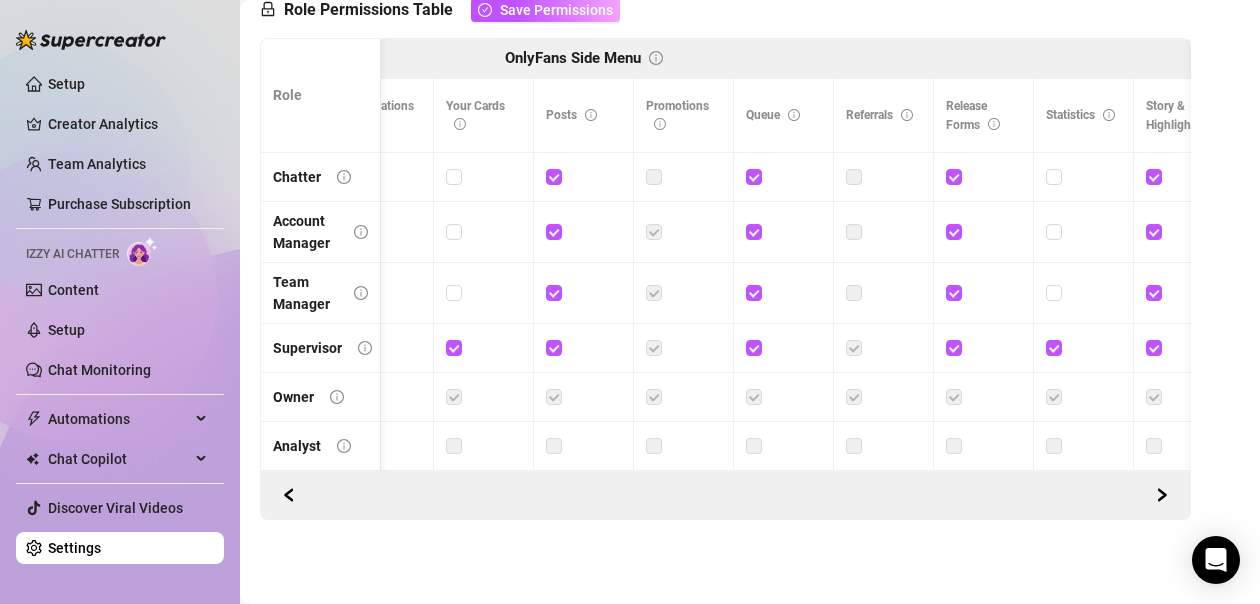 scroll, scrollTop: 0, scrollLeft: 1142, axis: horizontal 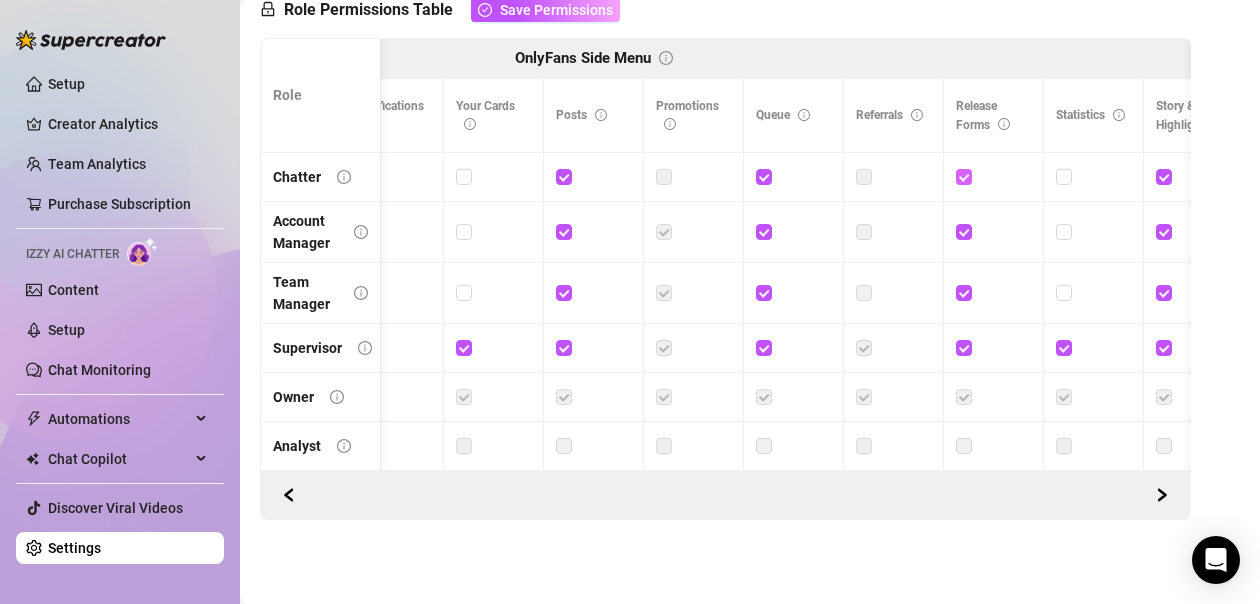 click at bounding box center [963, 176] 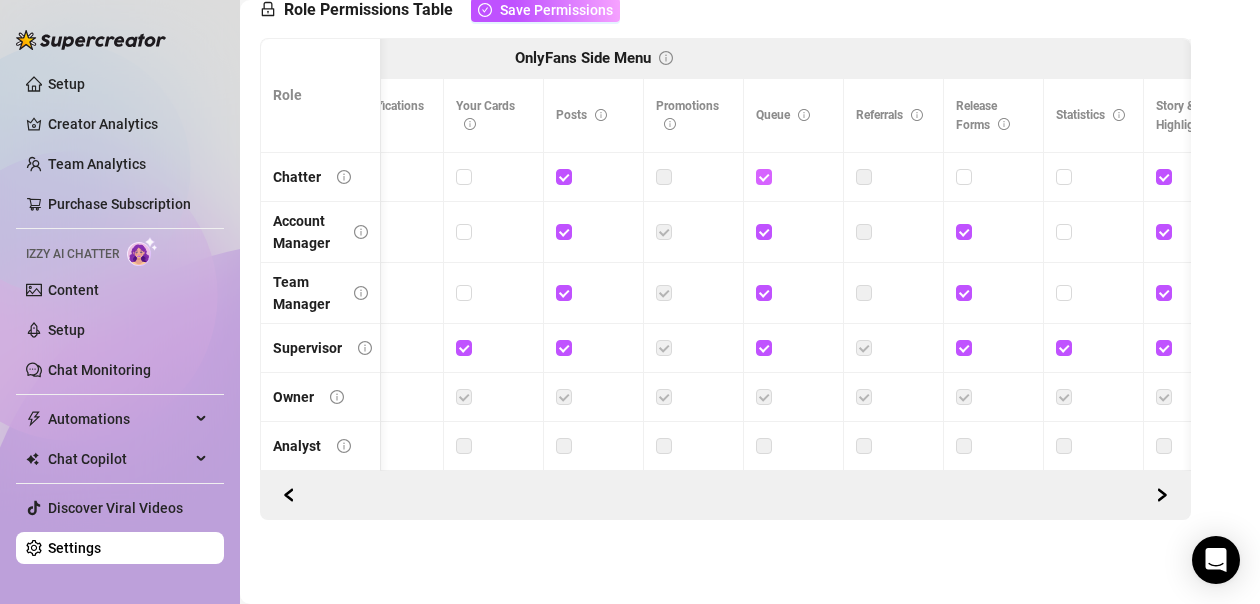 click at bounding box center (763, 176) 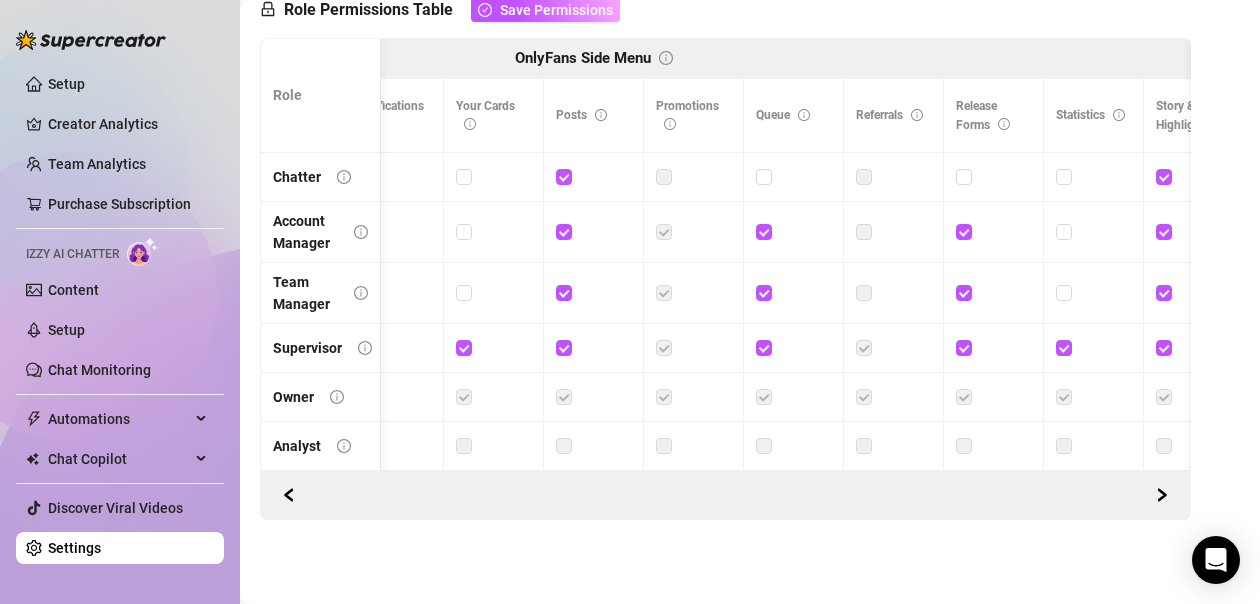 scroll, scrollTop: 0, scrollLeft: 1113, axis: horizontal 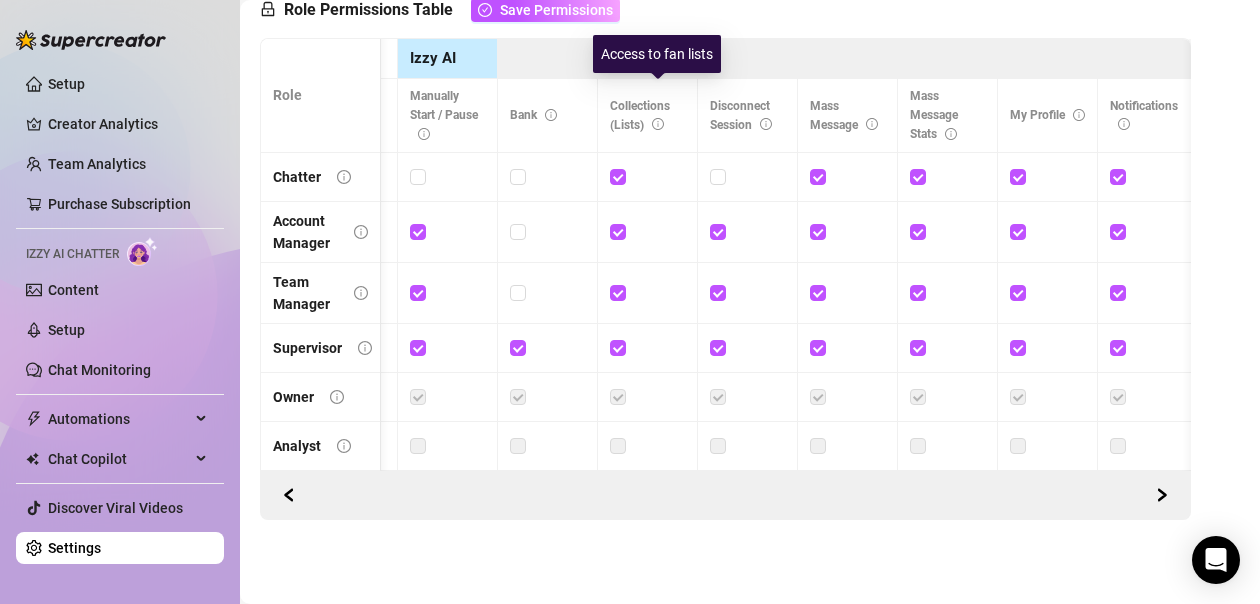click 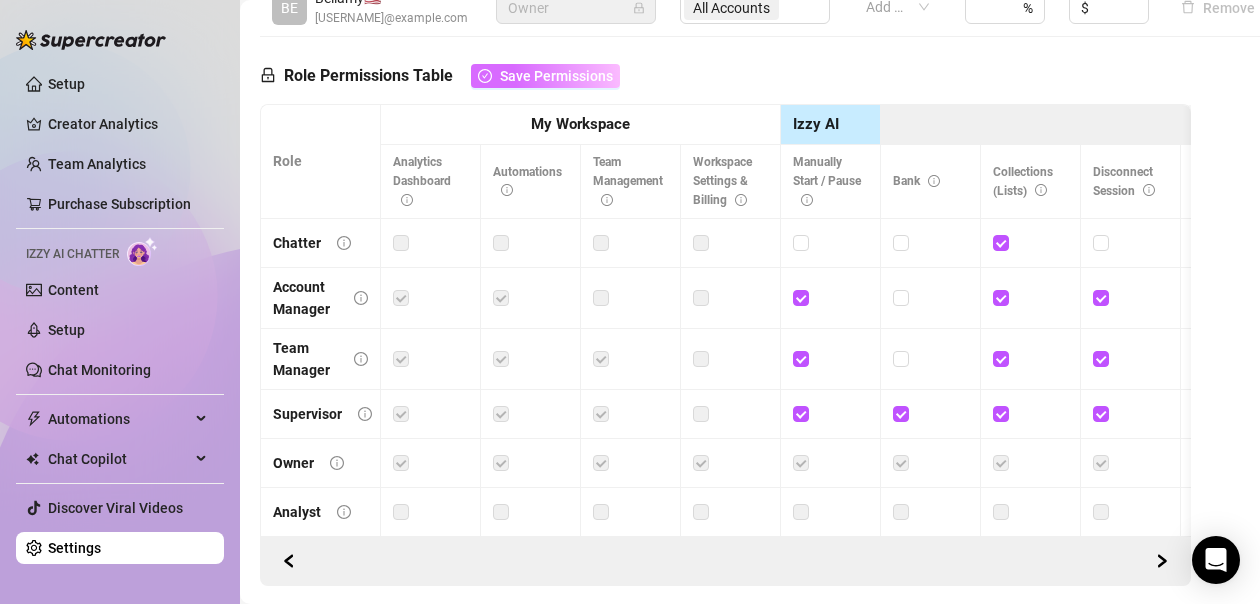 click on "Save Permissions" at bounding box center (556, 76) 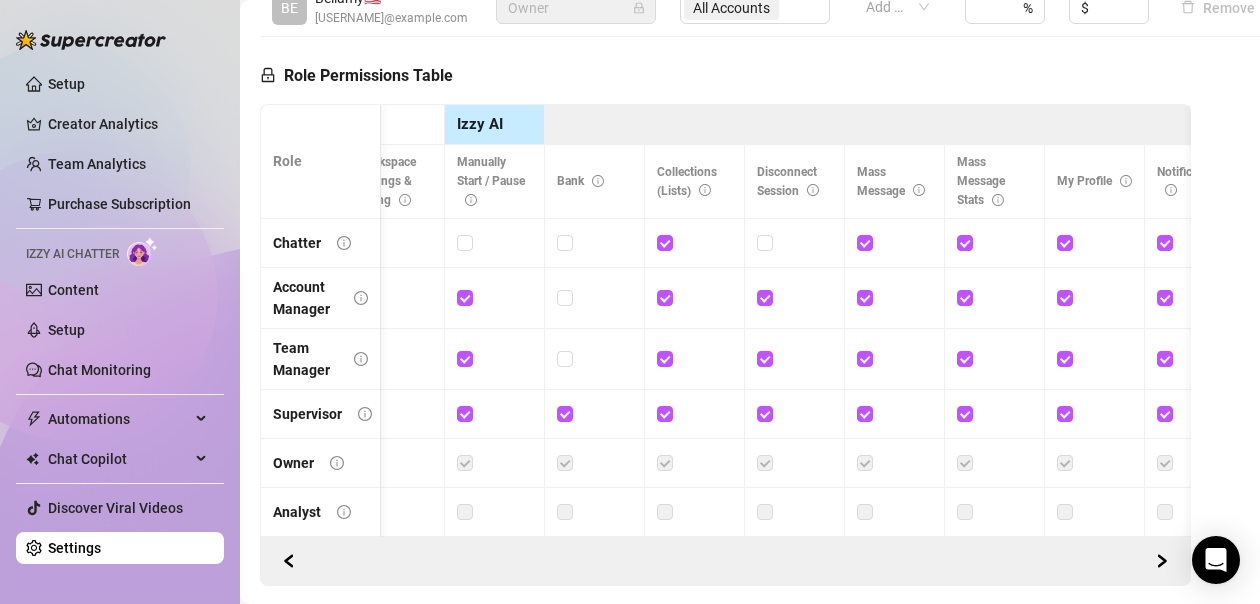 scroll, scrollTop: 0, scrollLeft: 408, axis: horizontal 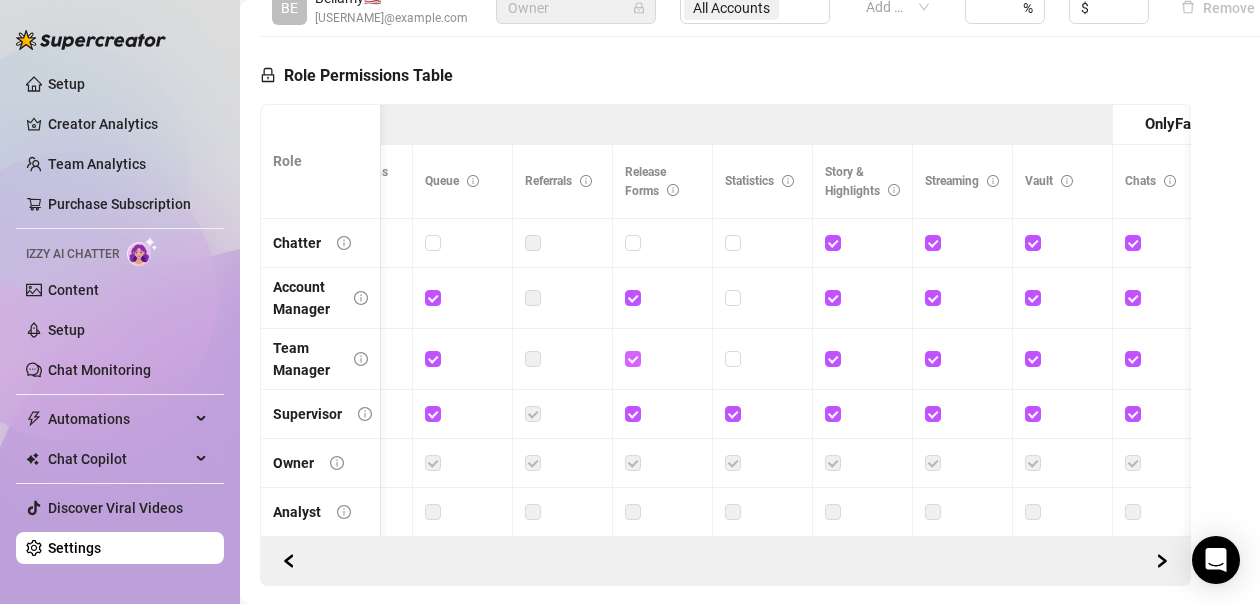 click at bounding box center (632, 358) 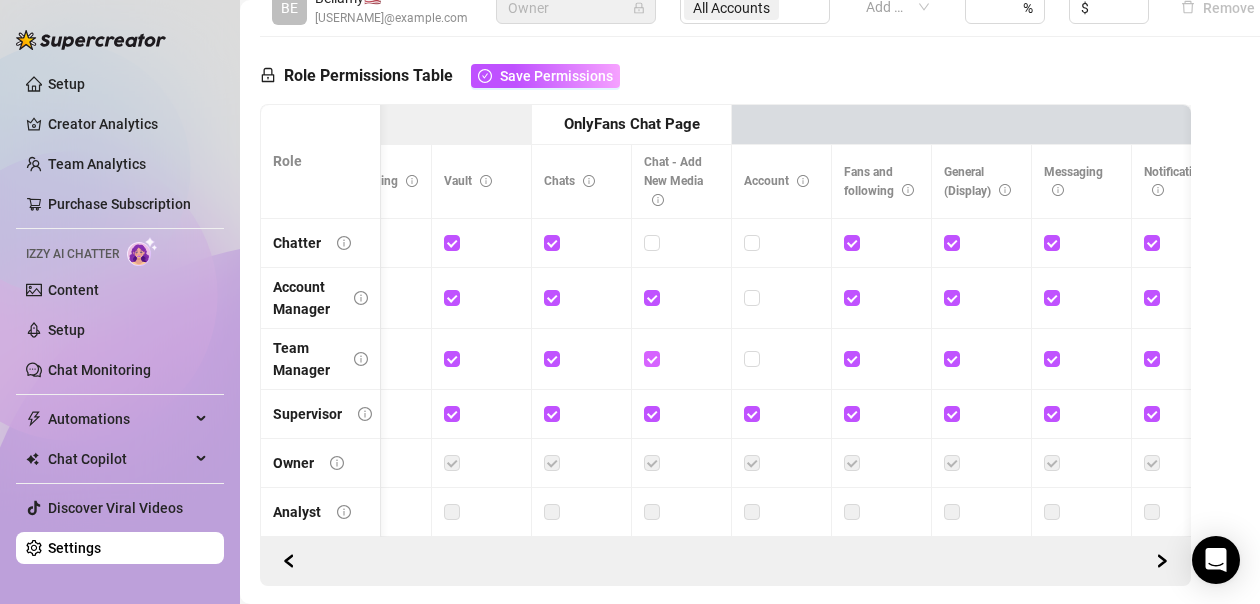 click at bounding box center [651, 358] 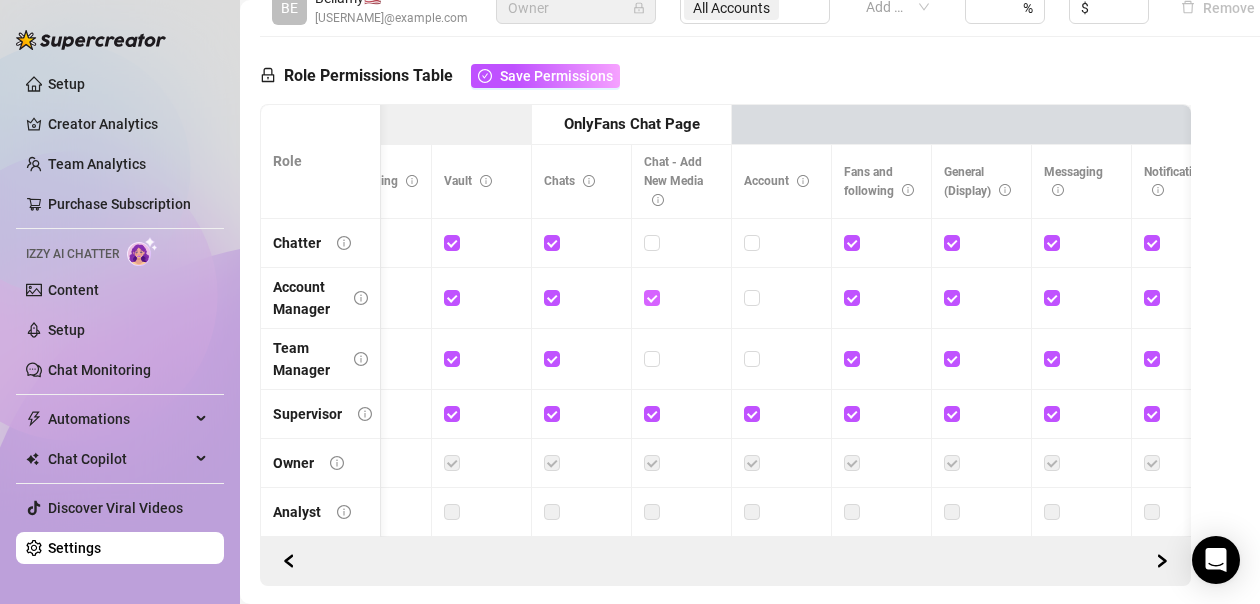 click at bounding box center [651, 297] 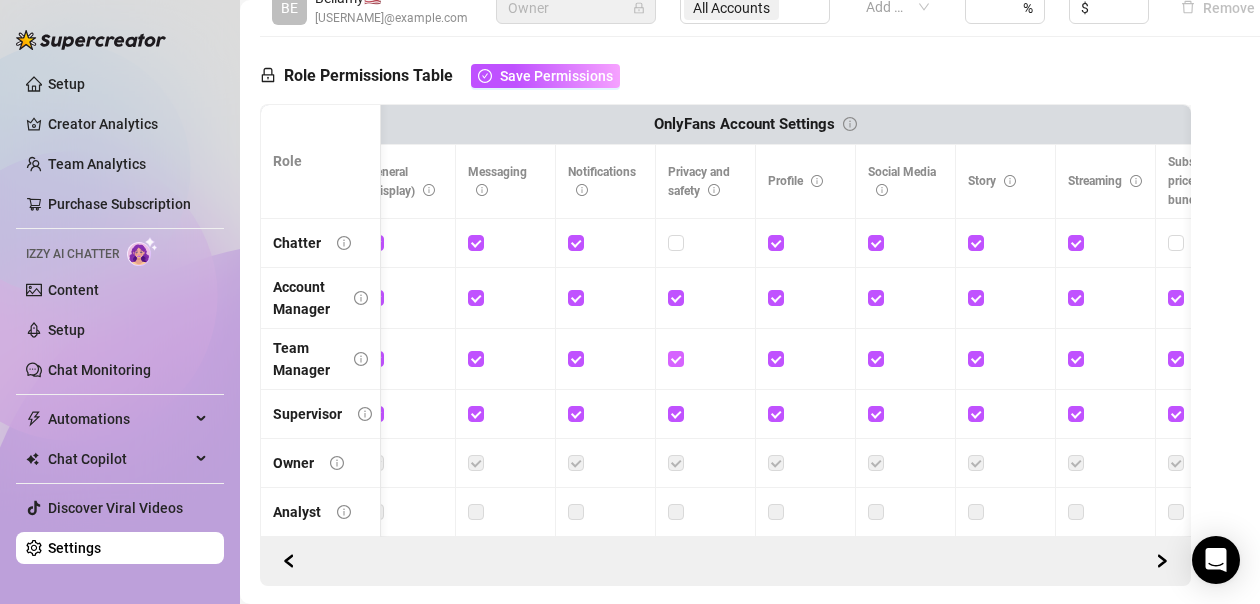 click at bounding box center [675, 358] 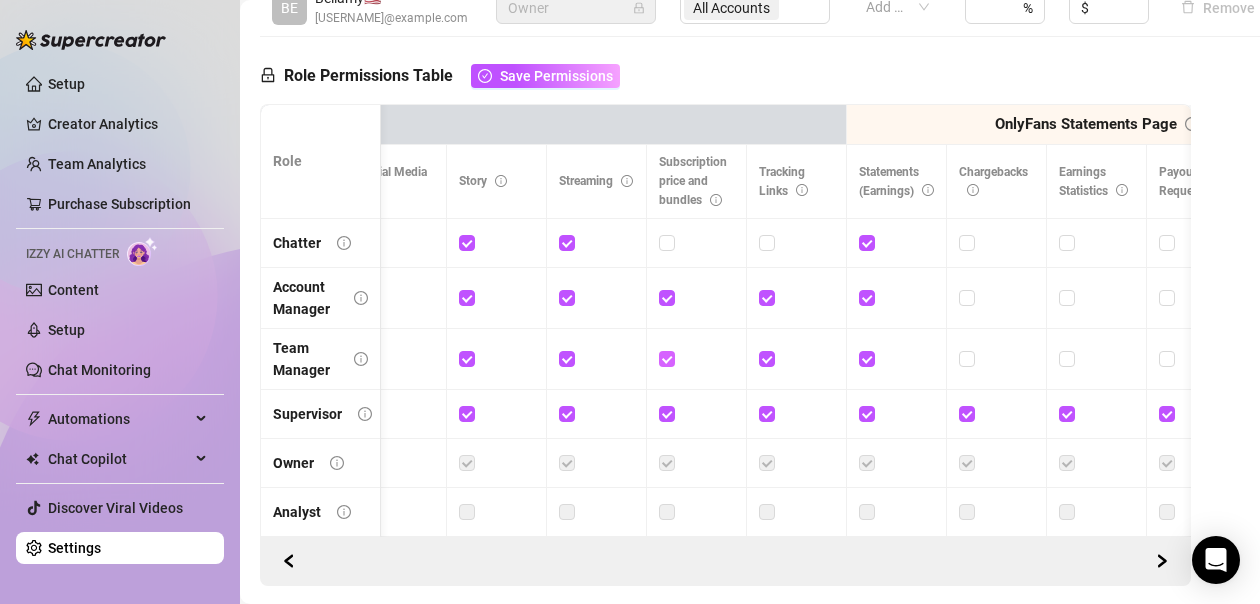 click at bounding box center (666, 358) 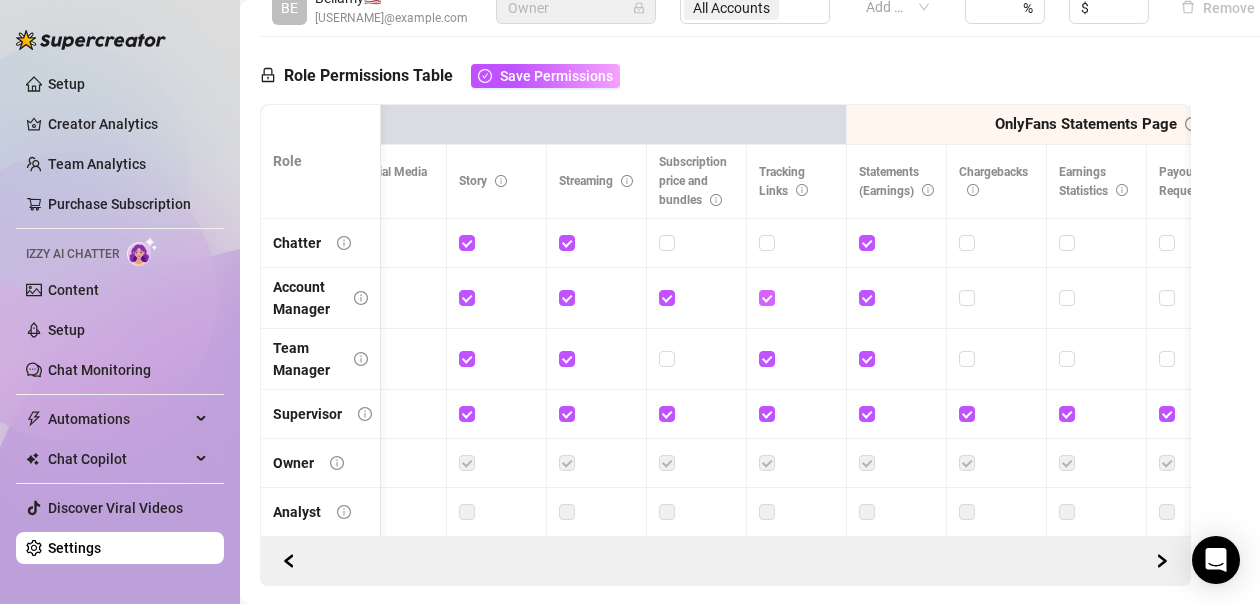 click at bounding box center (766, 297) 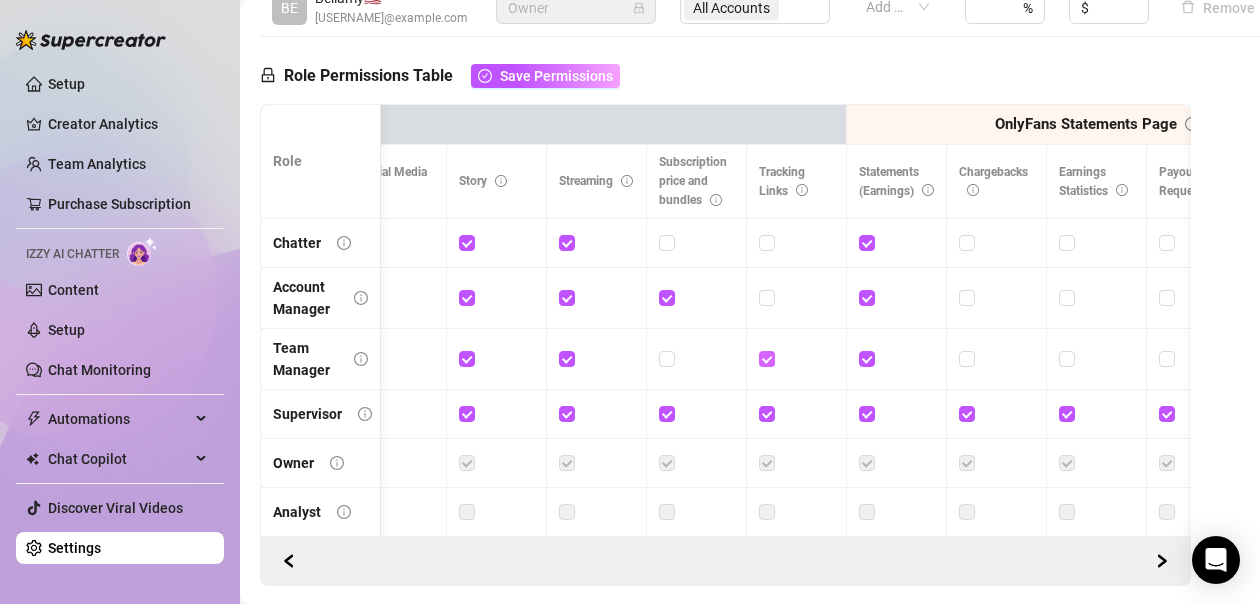 click at bounding box center [766, 358] 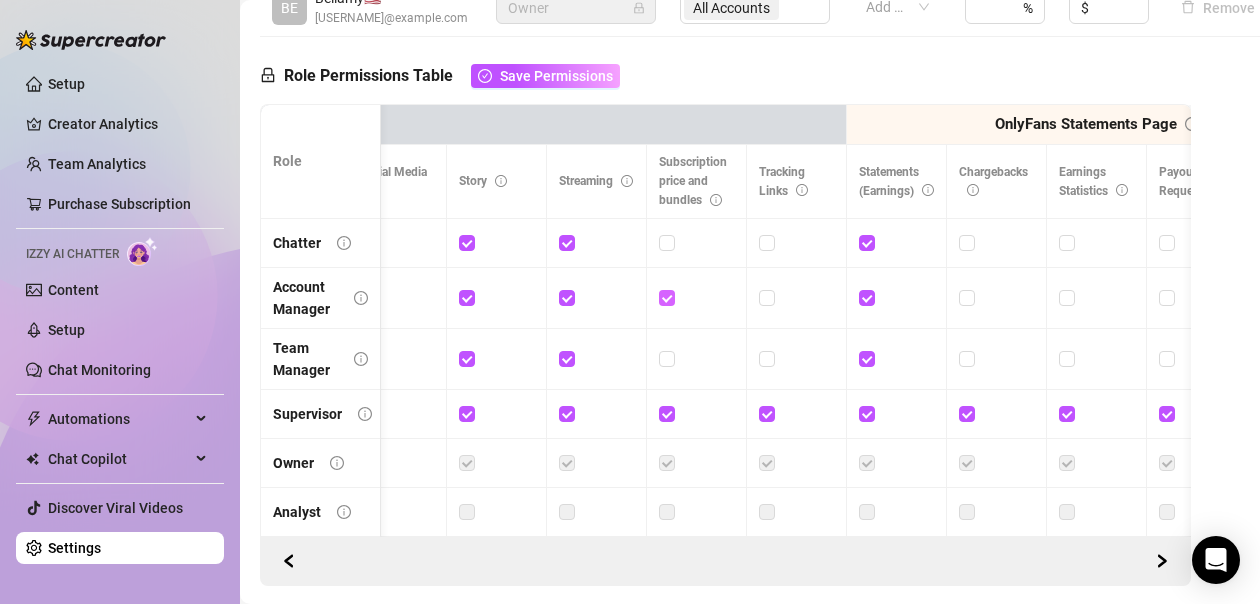 click at bounding box center [666, 297] 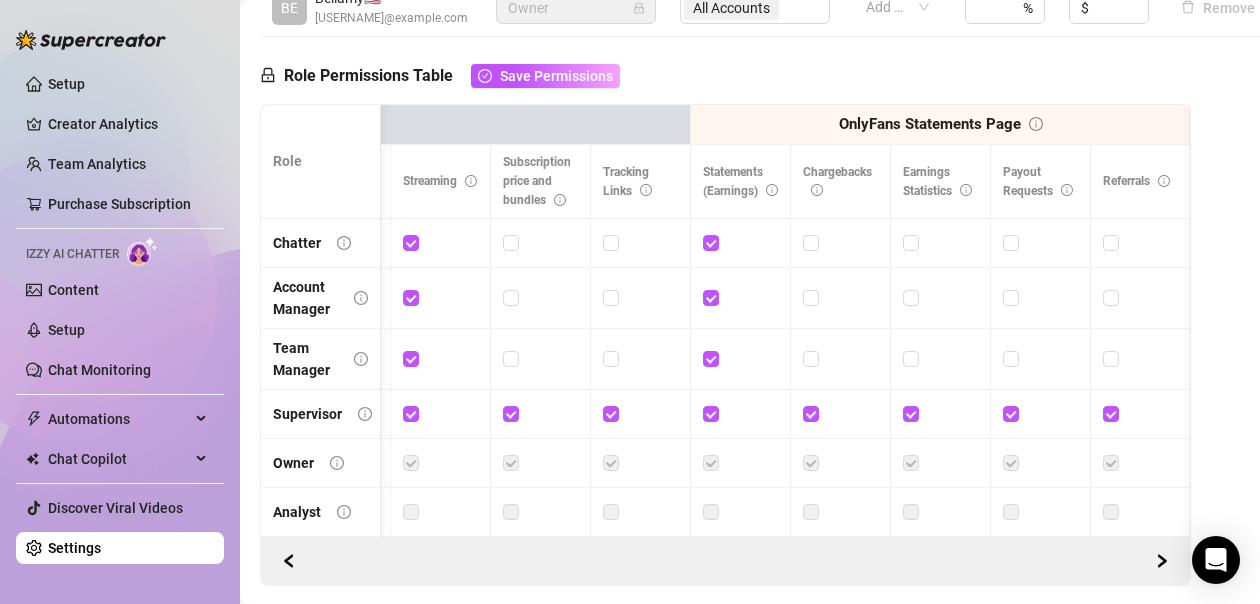 scroll, scrollTop: 0, scrollLeft: 3262, axis: horizontal 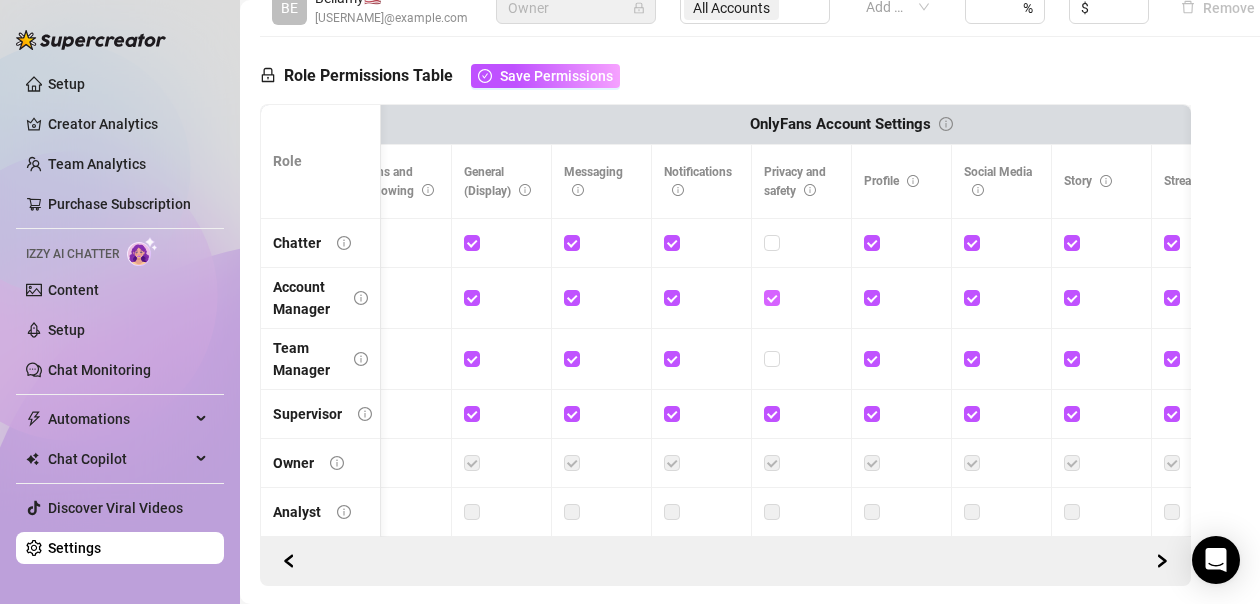 click at bounding box center (771, 297) 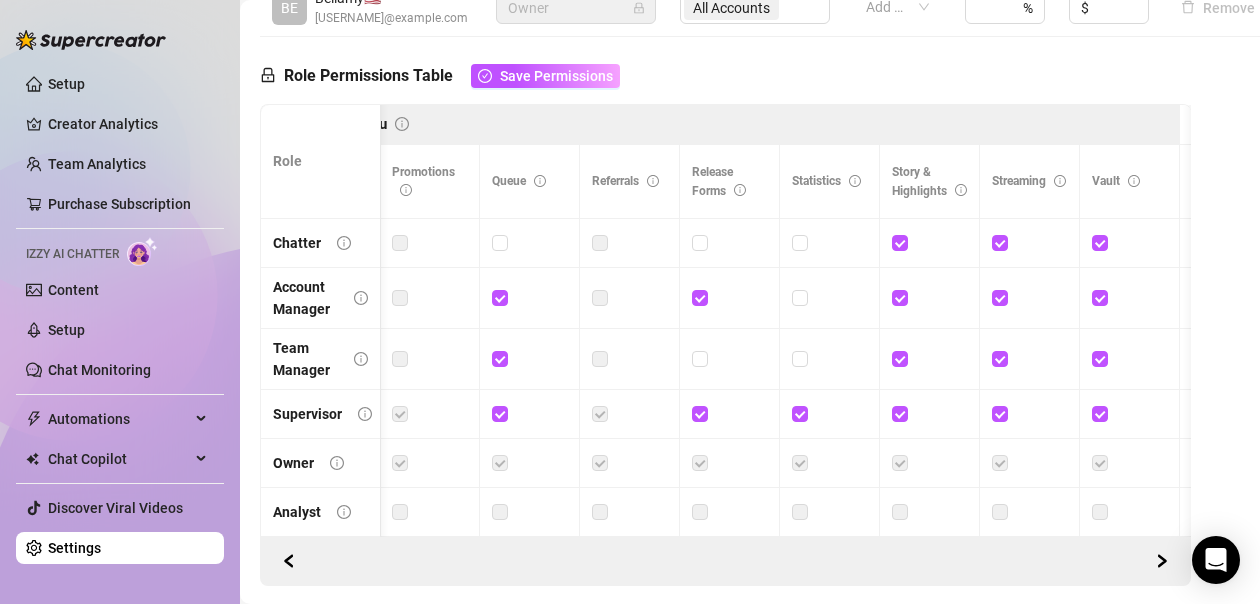 drag, startPoint x: 855, startPoint y: 183, endPoint x: 747, endPoint y: 109, distance: 130.91983 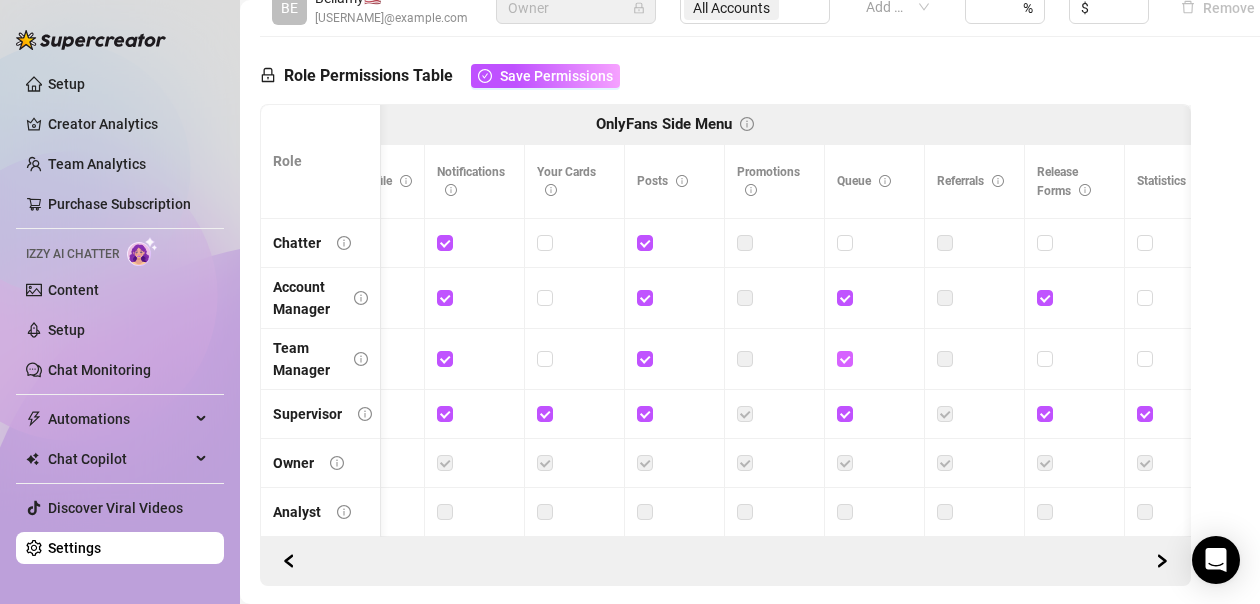 click at bounding box center [844, 358] 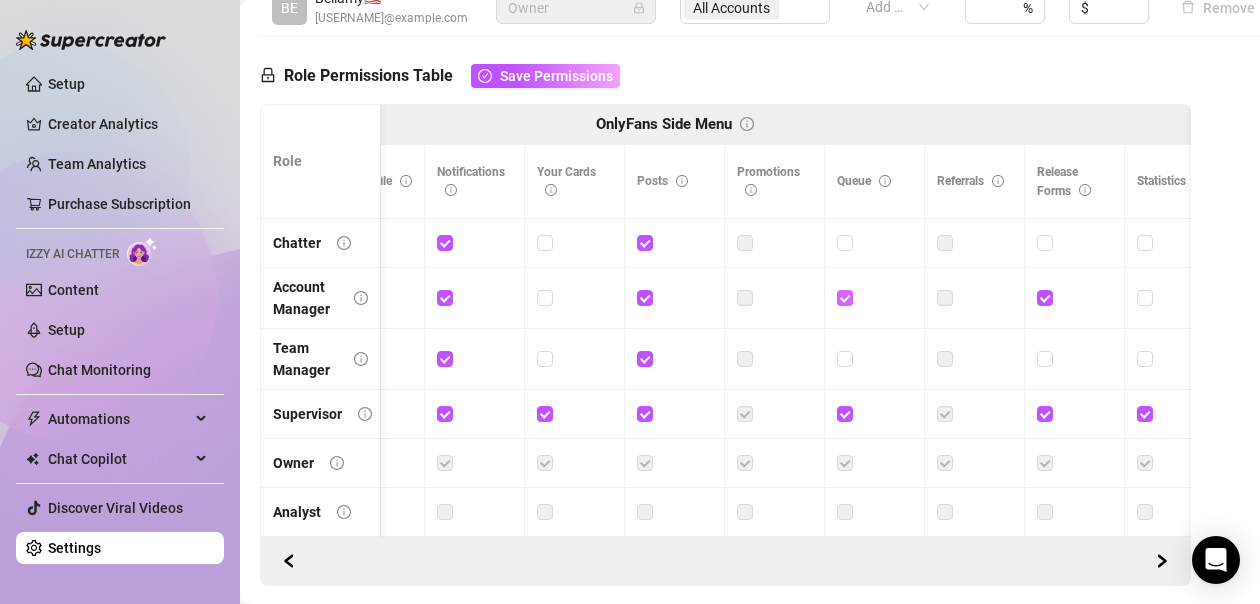 click at bounding box center (844, 297) 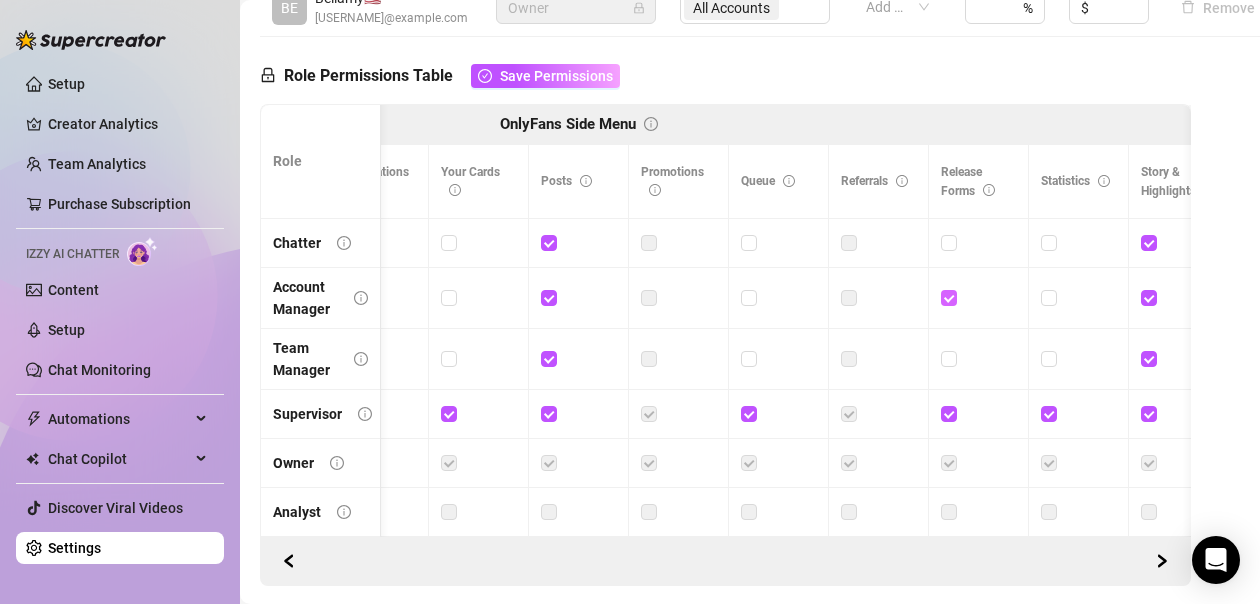 click at bounding box center (948, 297) 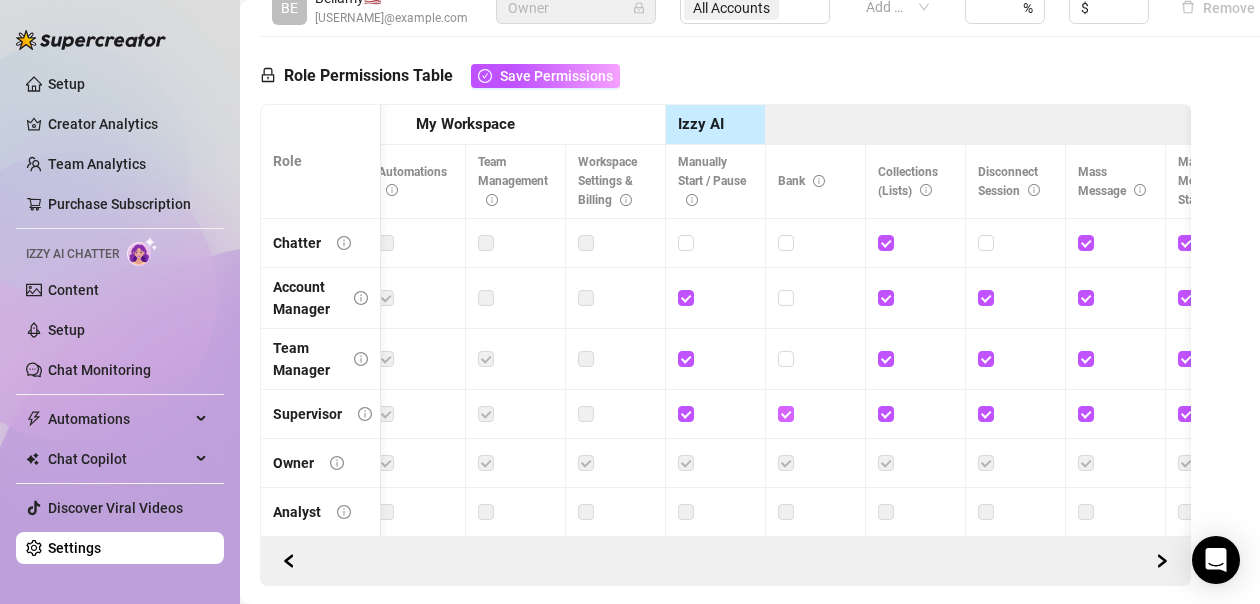 click at bounding box center [785, 413] 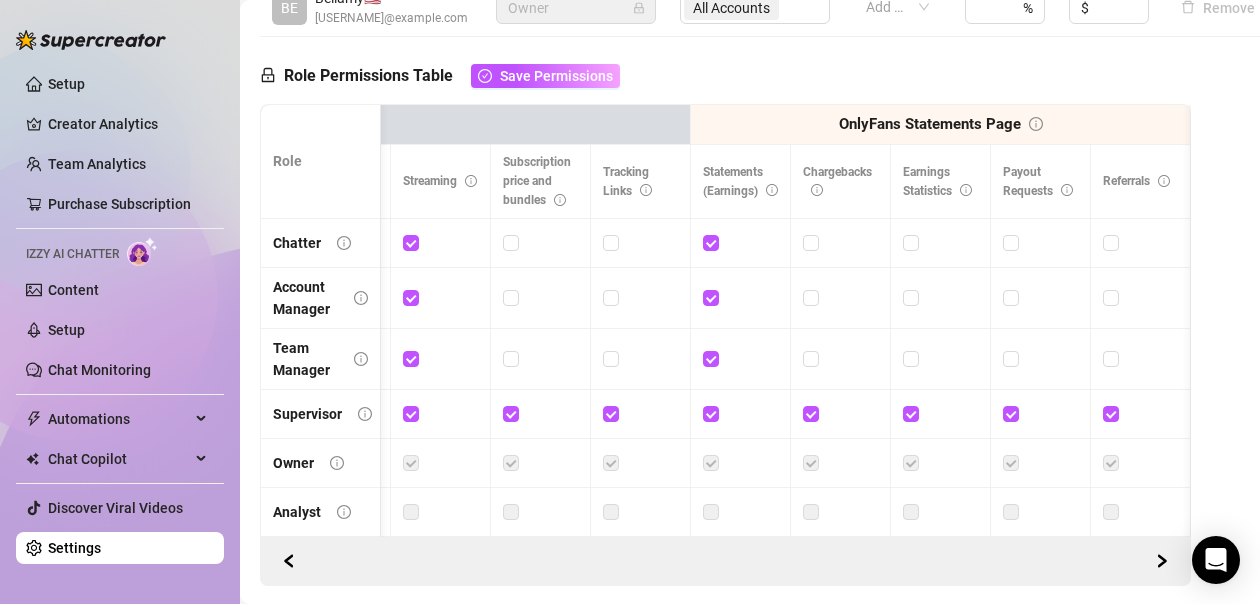 scroll, scrollTop: 0, scrollLeft: 3300, axis: horizontal 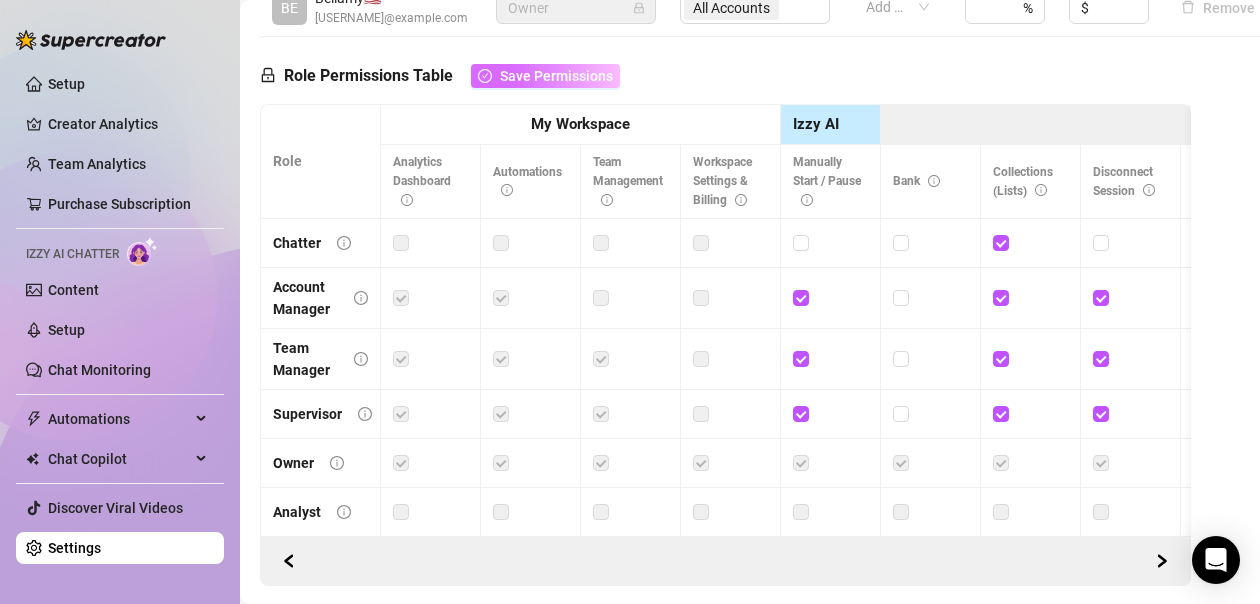 click on "Save Permissions" at bounding box center [556, 76] 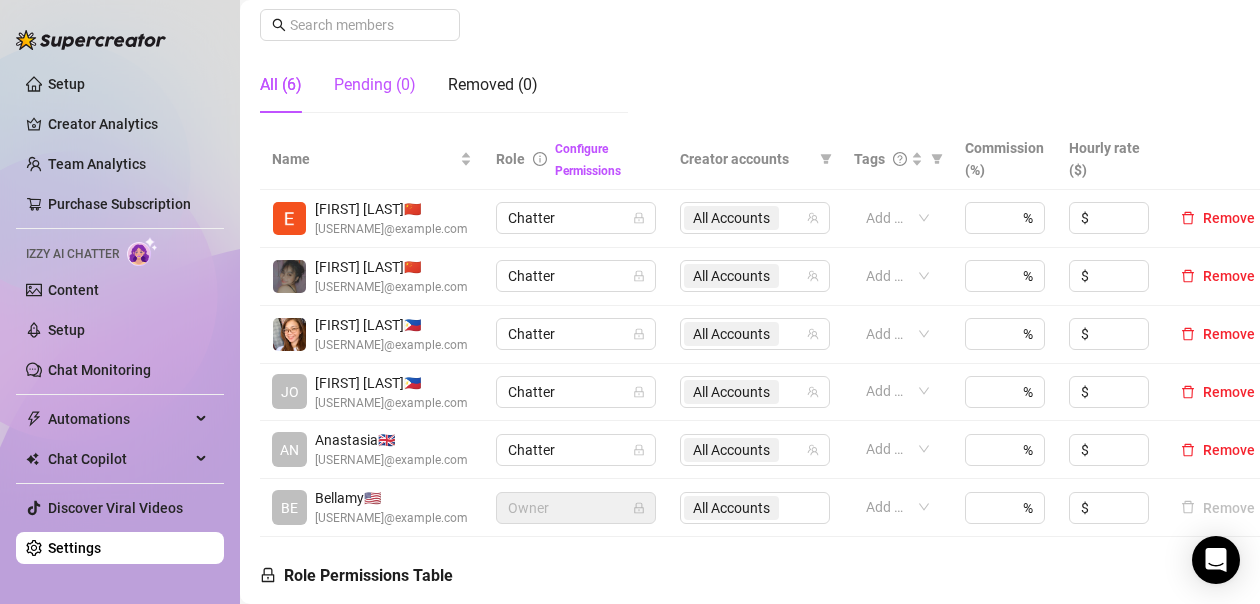 click on "Pending (0)" at bounding box center (375, 85) 